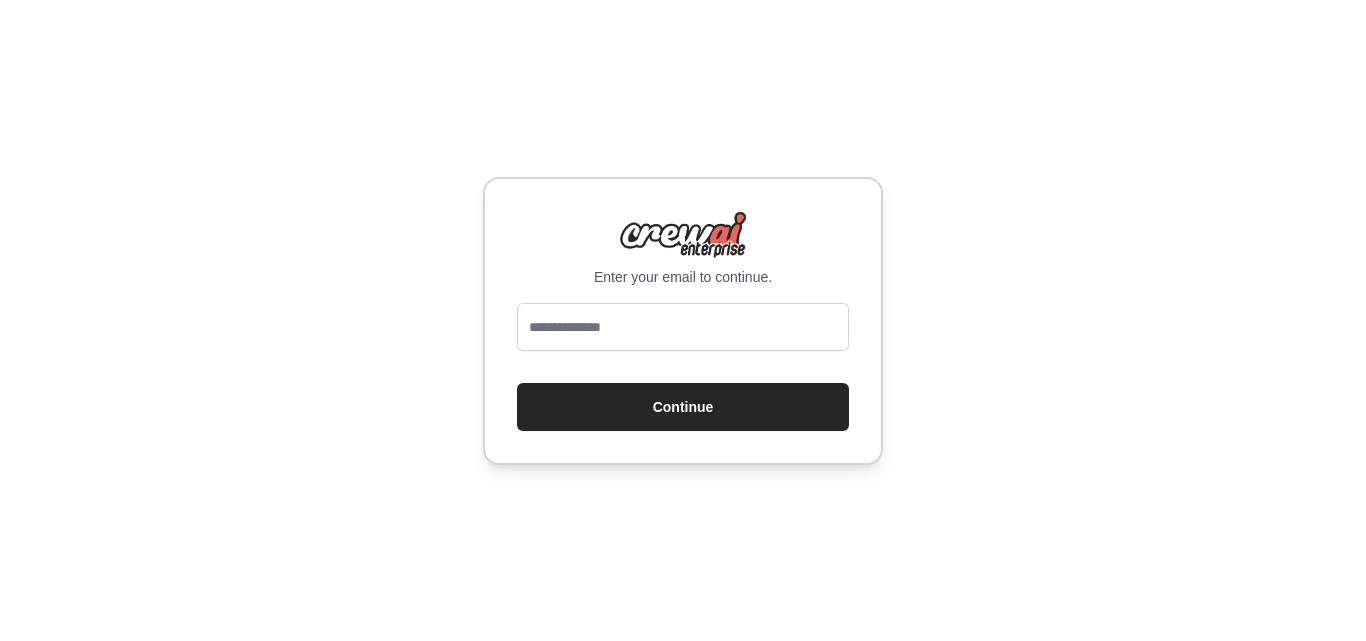 scroll, scrollTop: 0, scrollLeft: 0, axis: both 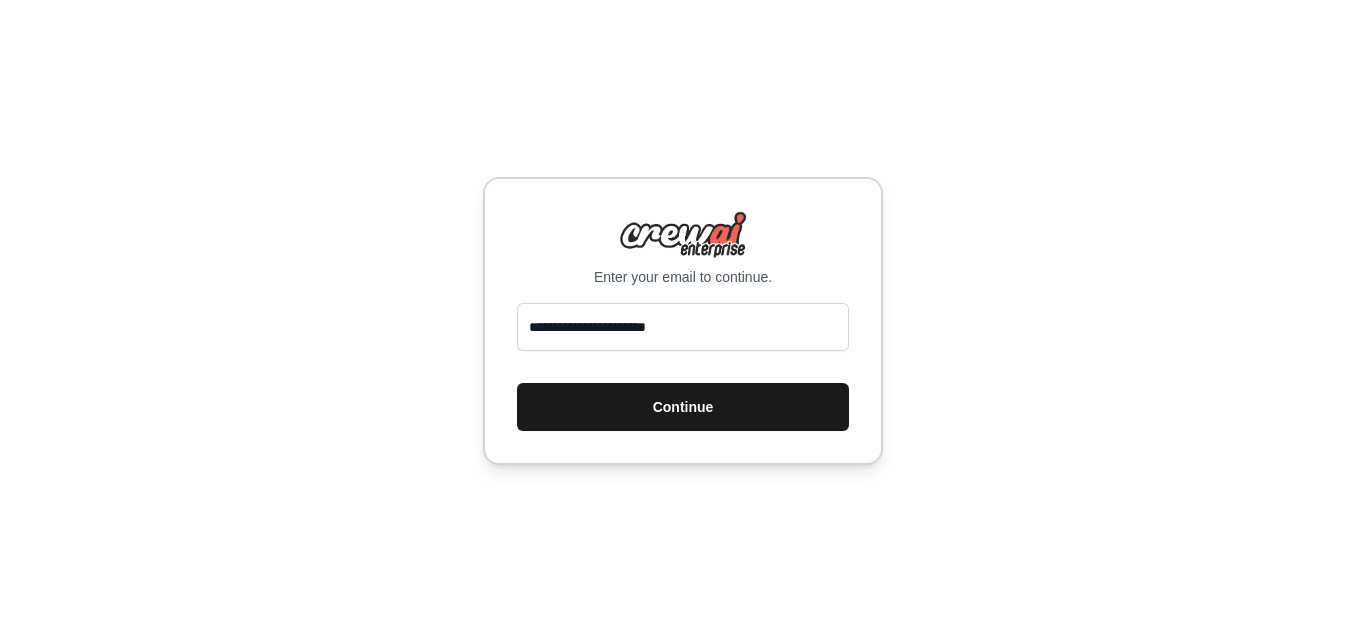click on "Continue" at bounding box center [683, 407] 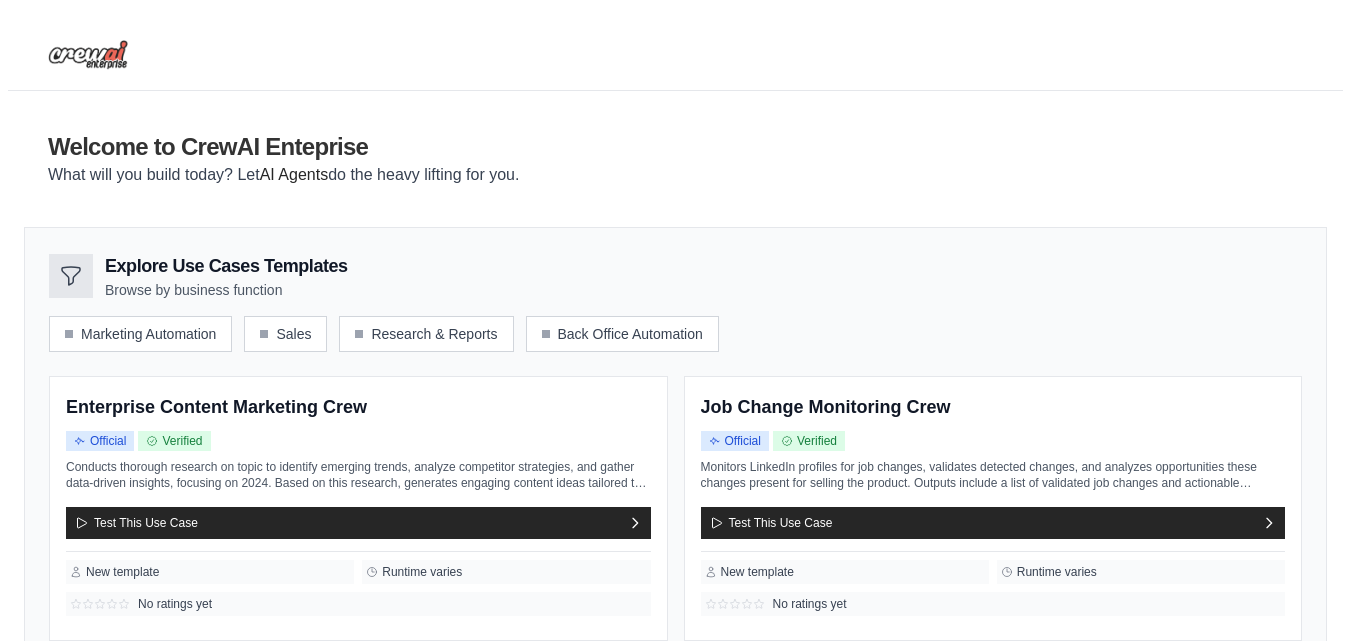 scroll, scrollTop: 0, scrollLeft: 0, axis: both 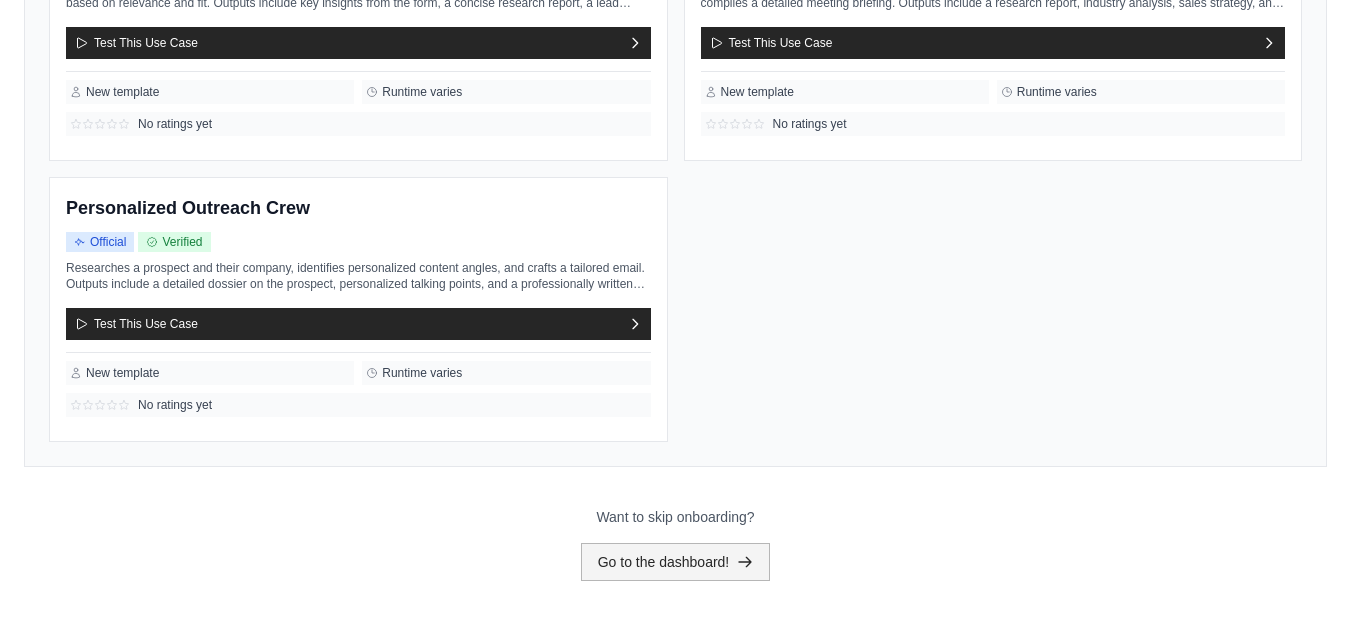 click on "Go to the dashboard!" at bounding box center [676, 562] 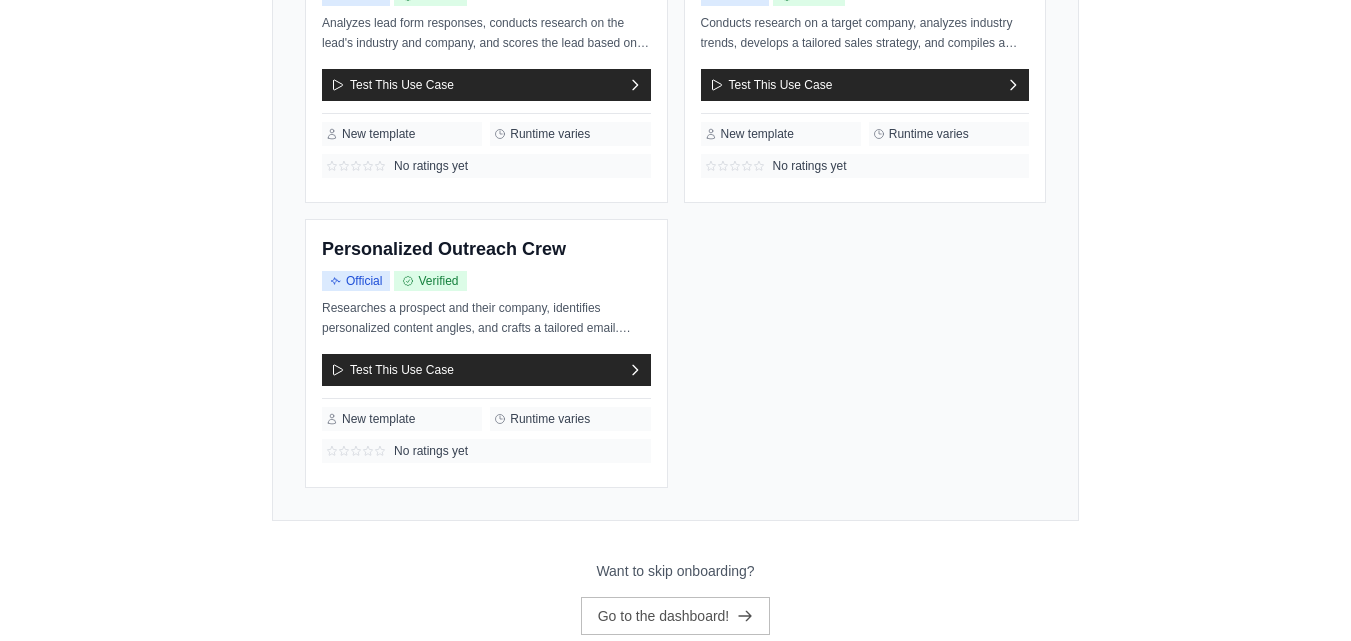 scroll, scrollTop: 0, scrollLeft: 0, axis: both 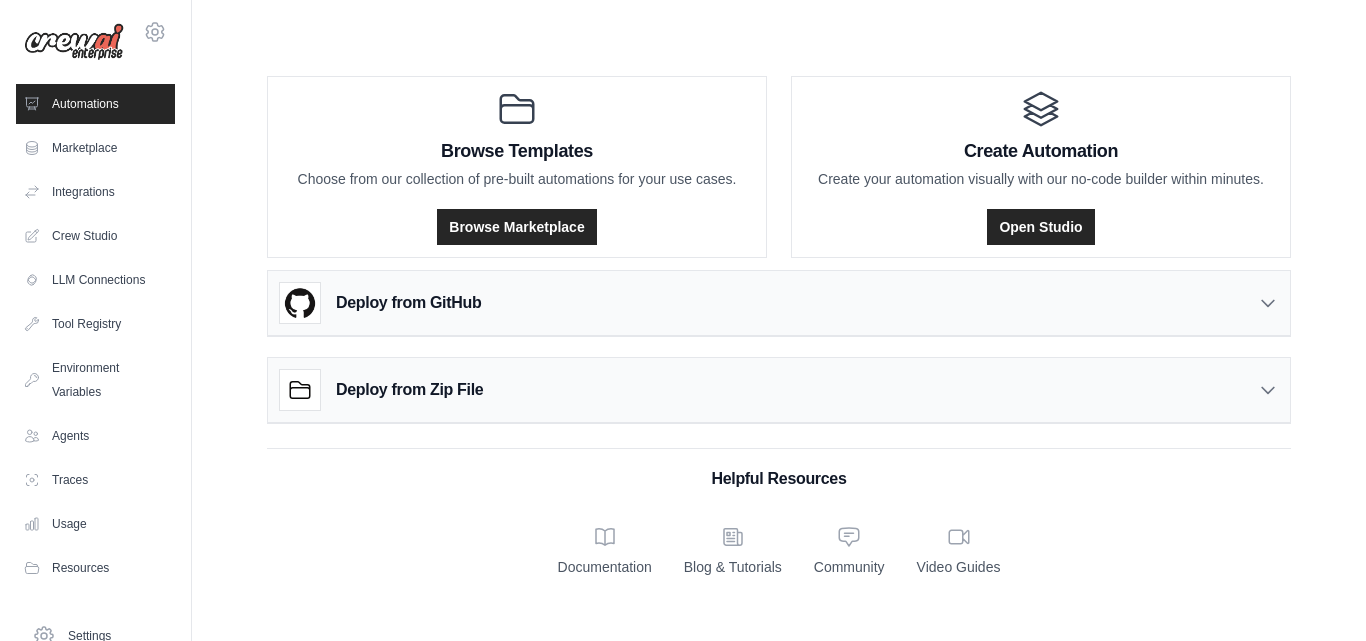 click on "Deploy from GitHub" at bounding box center (779, 303) 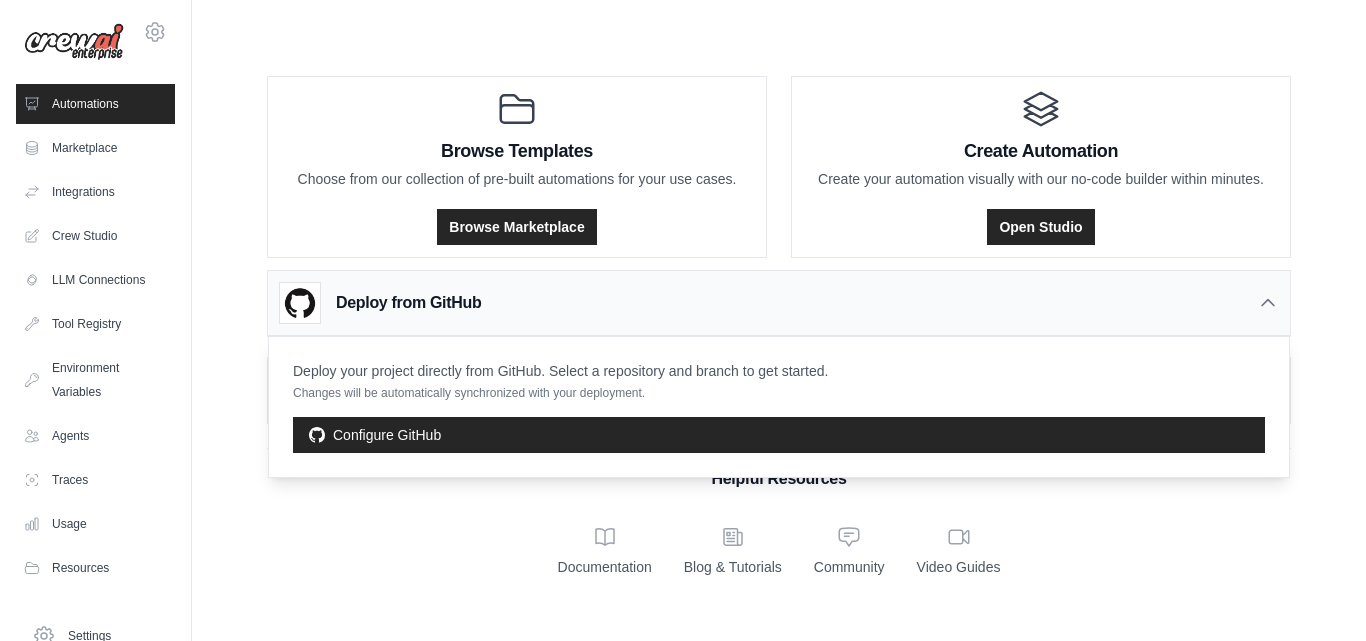 click on "Deploy your project directly from GitHub. Select a repository and
branch to get started.
Changes will be automatically synchronized with your deployment.
Configure GitHub" at bounding box center (779, 407) 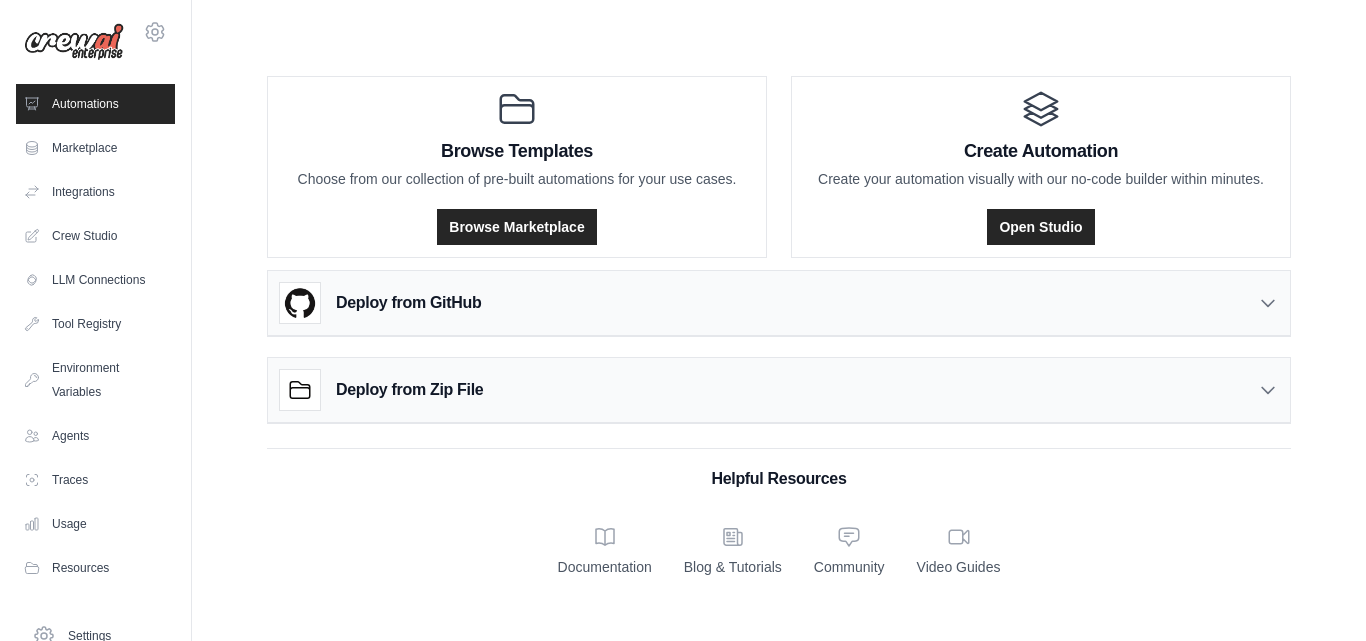 click on "Deploy from Zip File" at bounding box center [779, 390] 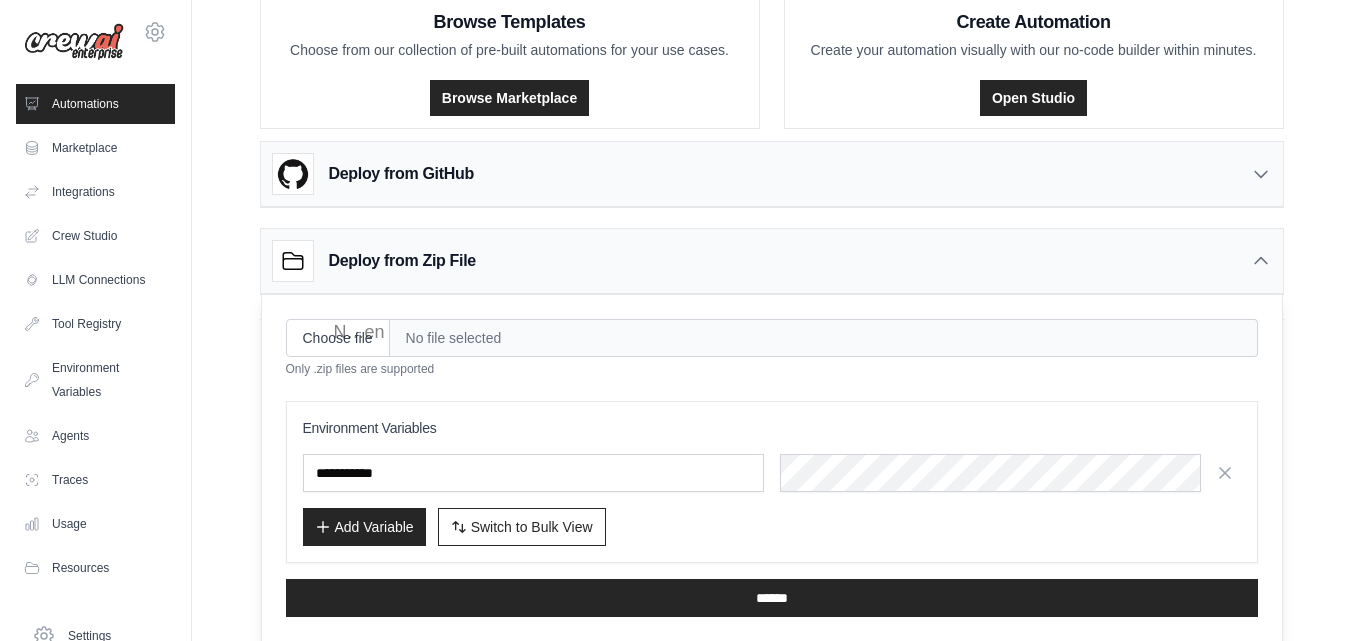 scroll, scrollTop: 130, scrollLeft: 0, axis: vertical 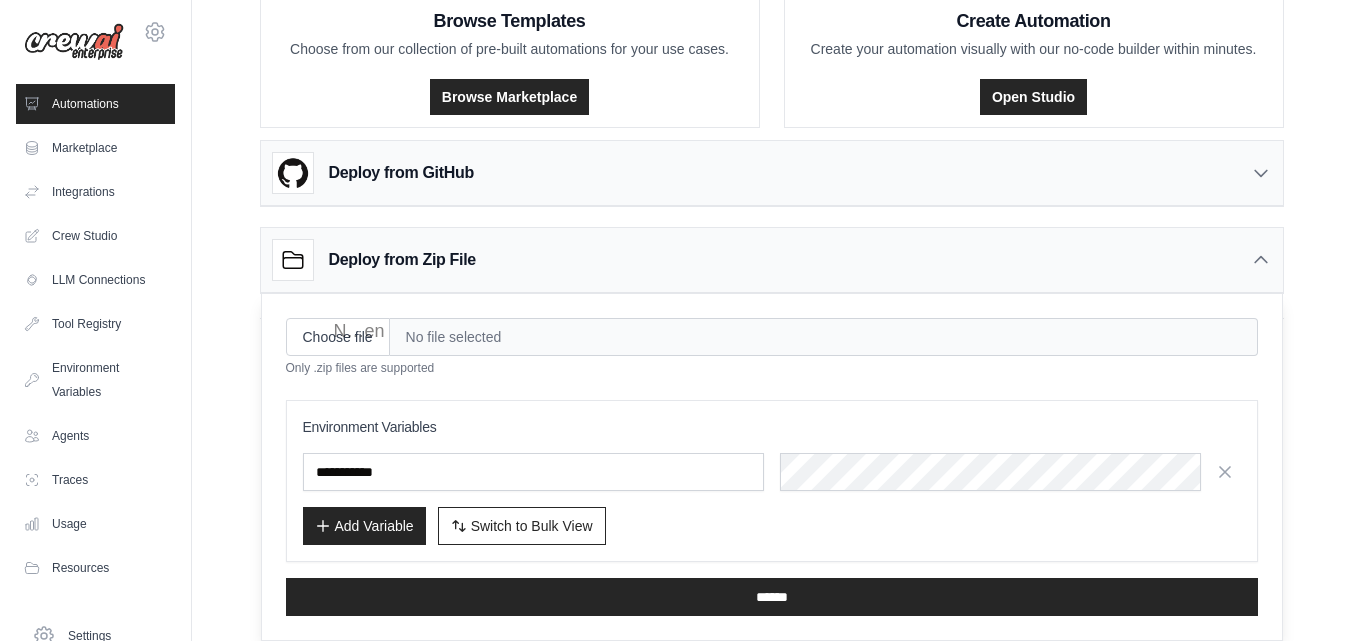 click on "Deploy from Zip File" at bounding box center (772, 260) 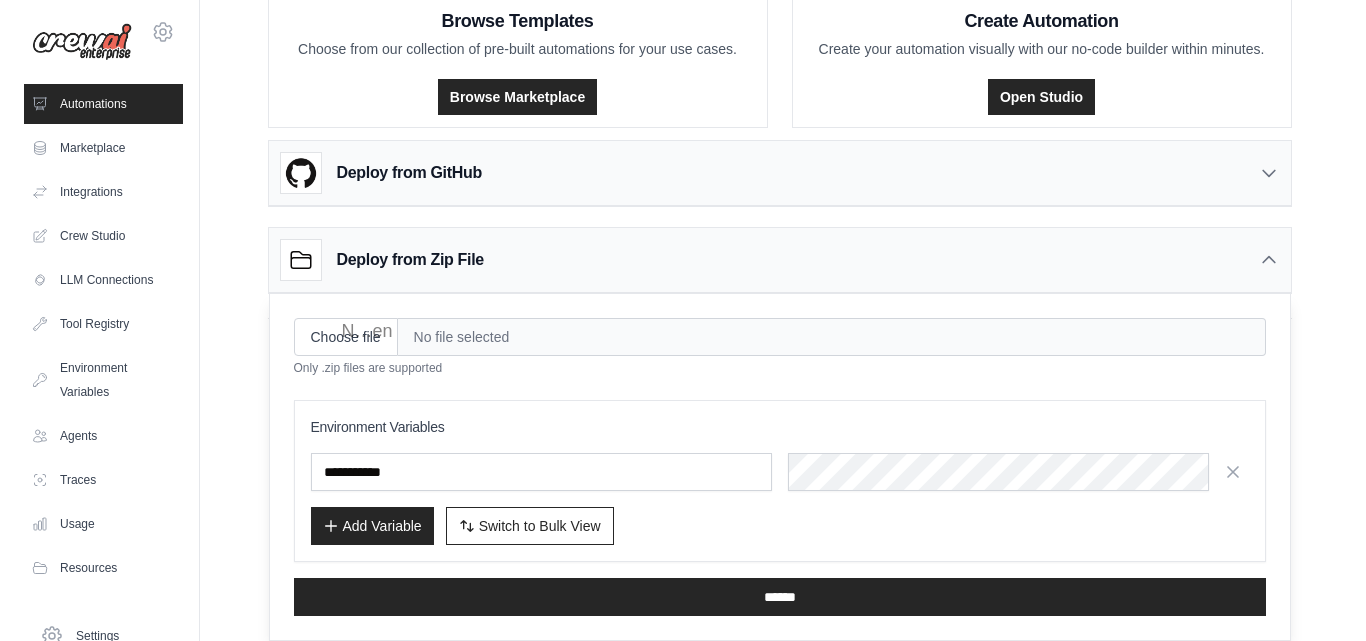 scroll, scrollTop: 0, scrollLeft: 0, axis: both 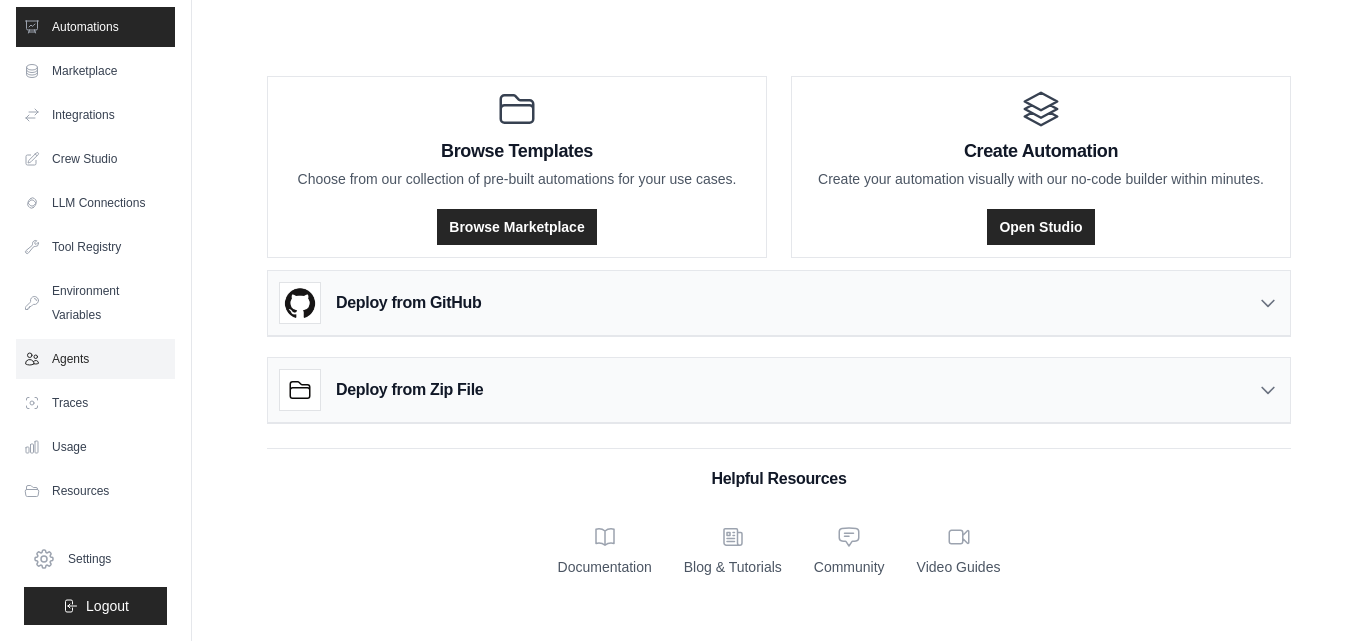 click on "Agents" at bounding box center (95, 359) 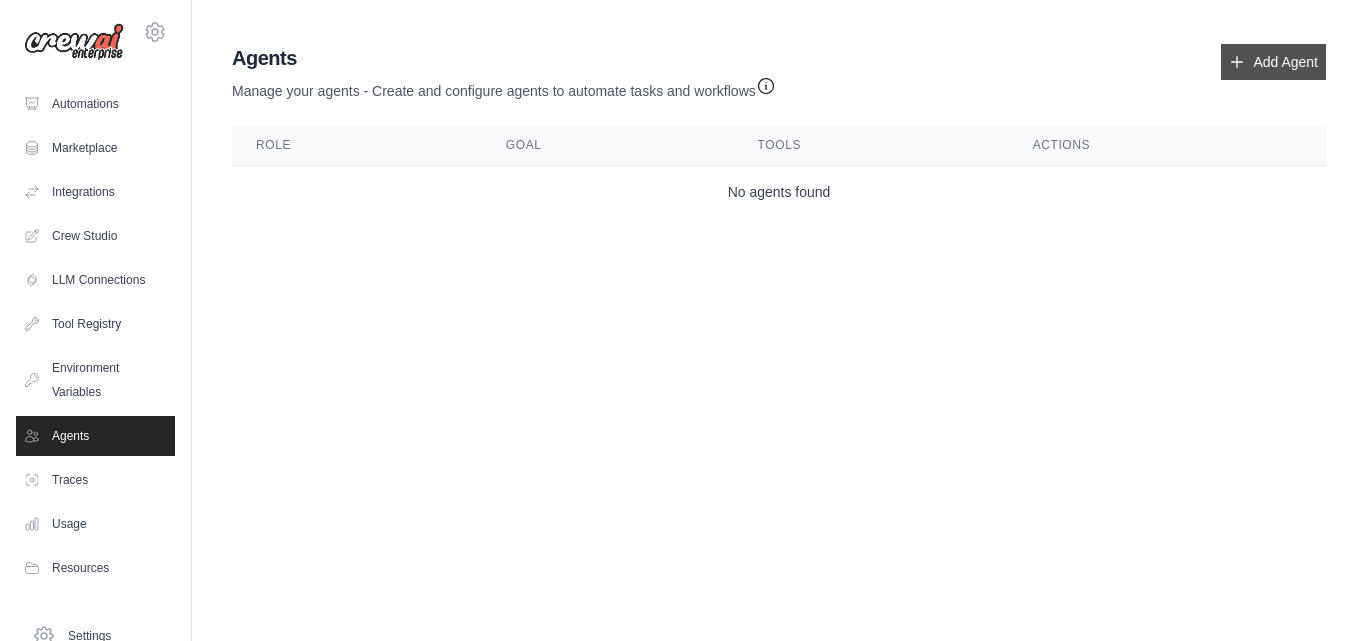 click 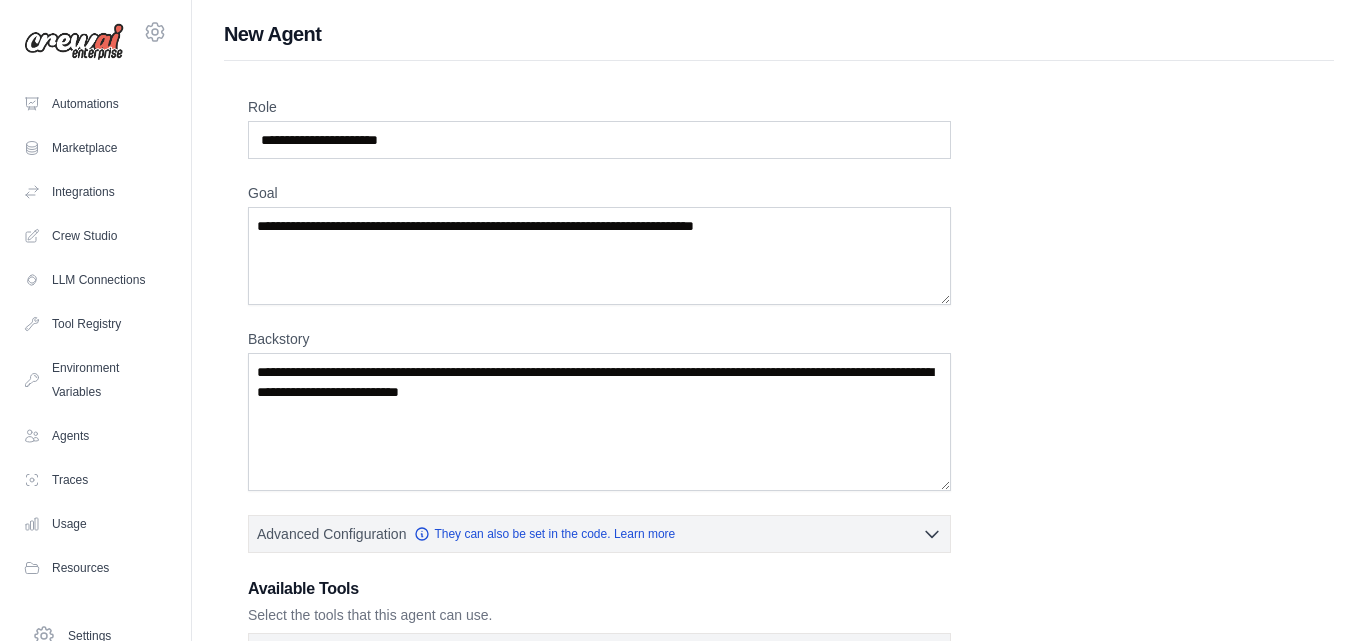 click on "Role
Goal
Backstory
Advanced Configuration
They can also be set in the code. Learn more
Enable reasoning" at bounding box center (779, 512) 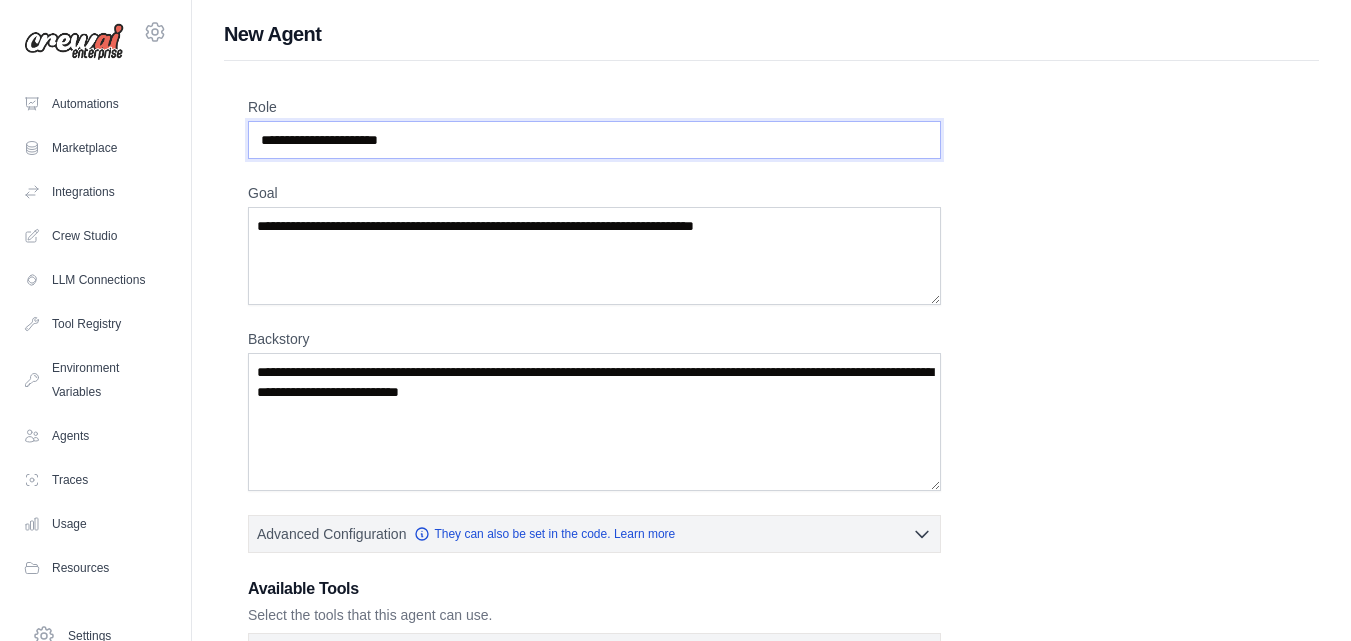 click on "Role" at bounding box center (594, 140) 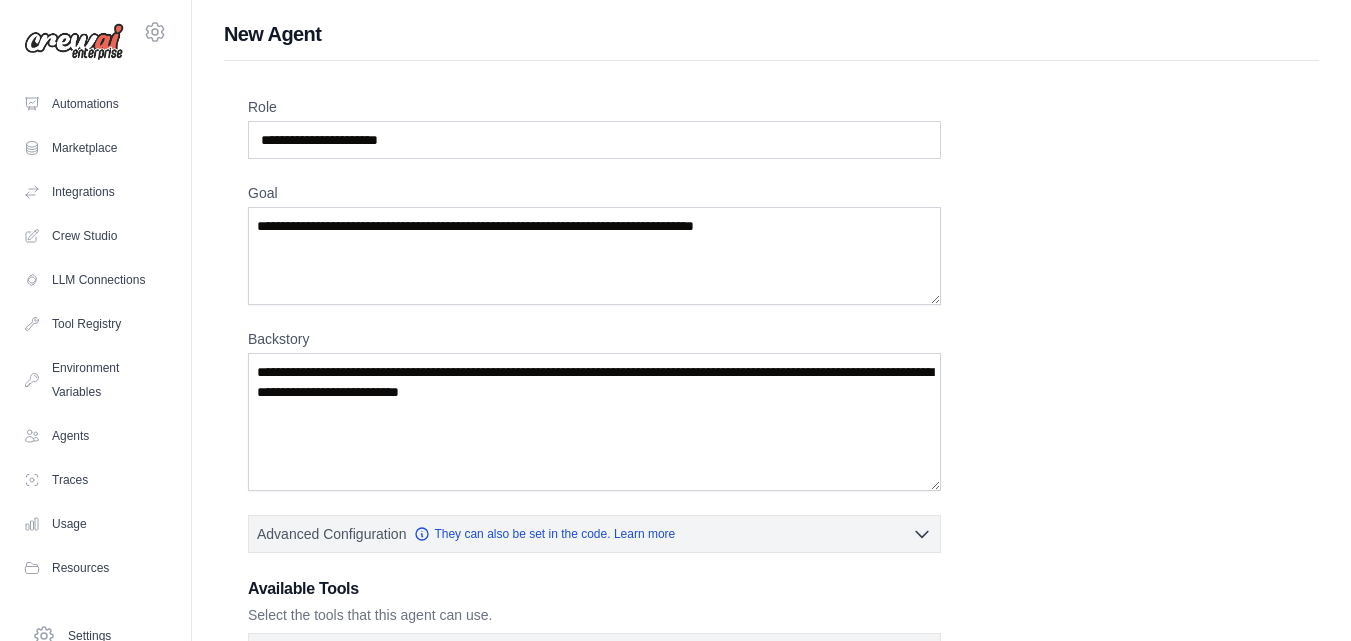 click on "Role" at bounding box center [594, 107] 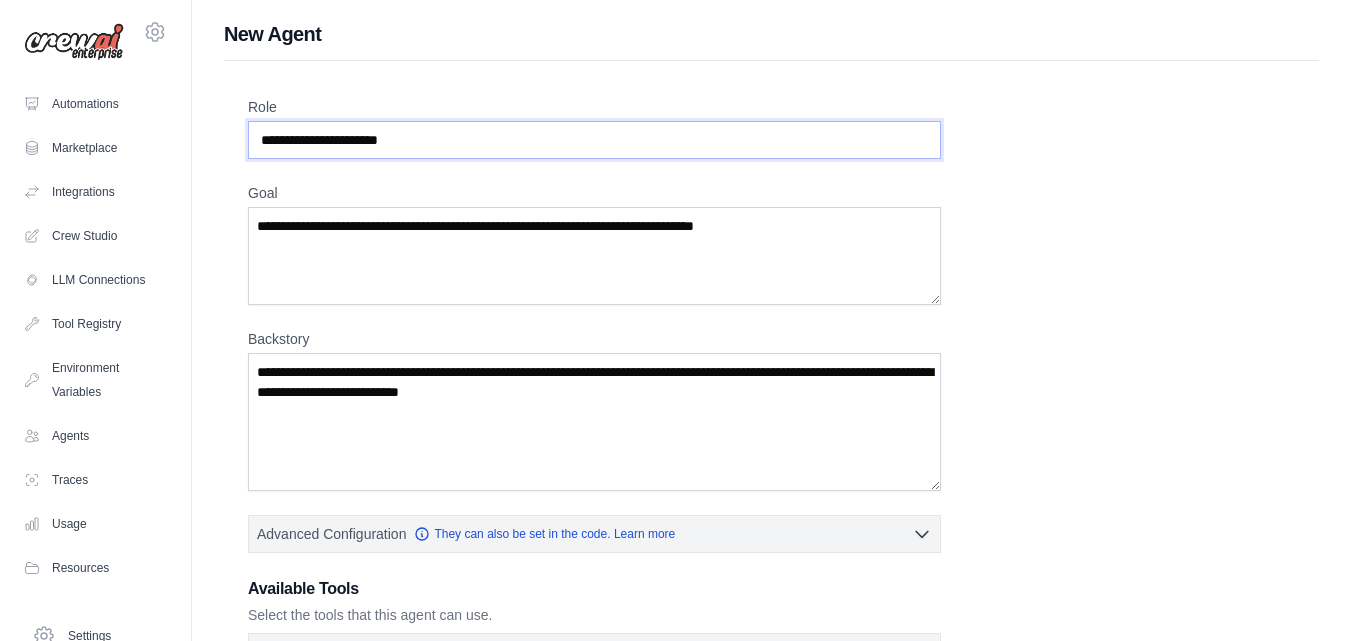 click on "Role" at bounding box center [594, 140] 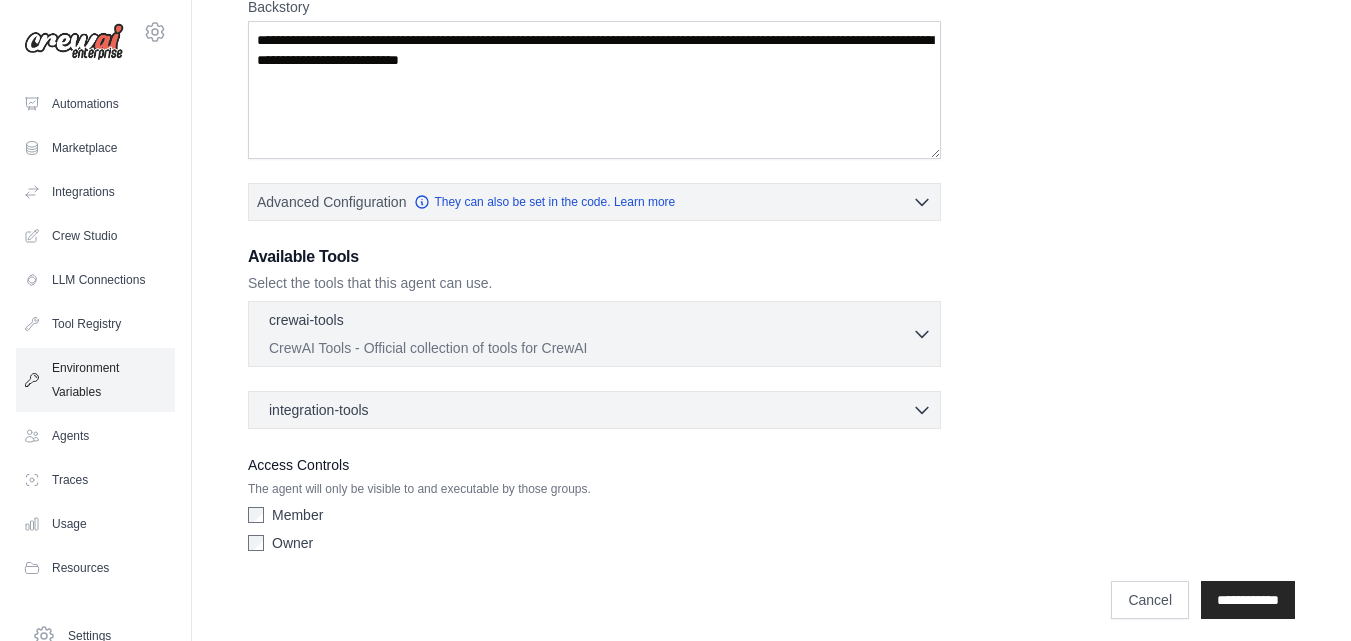 scroll, scrollTop: 342, scrollLeft: 0, axis: vertical 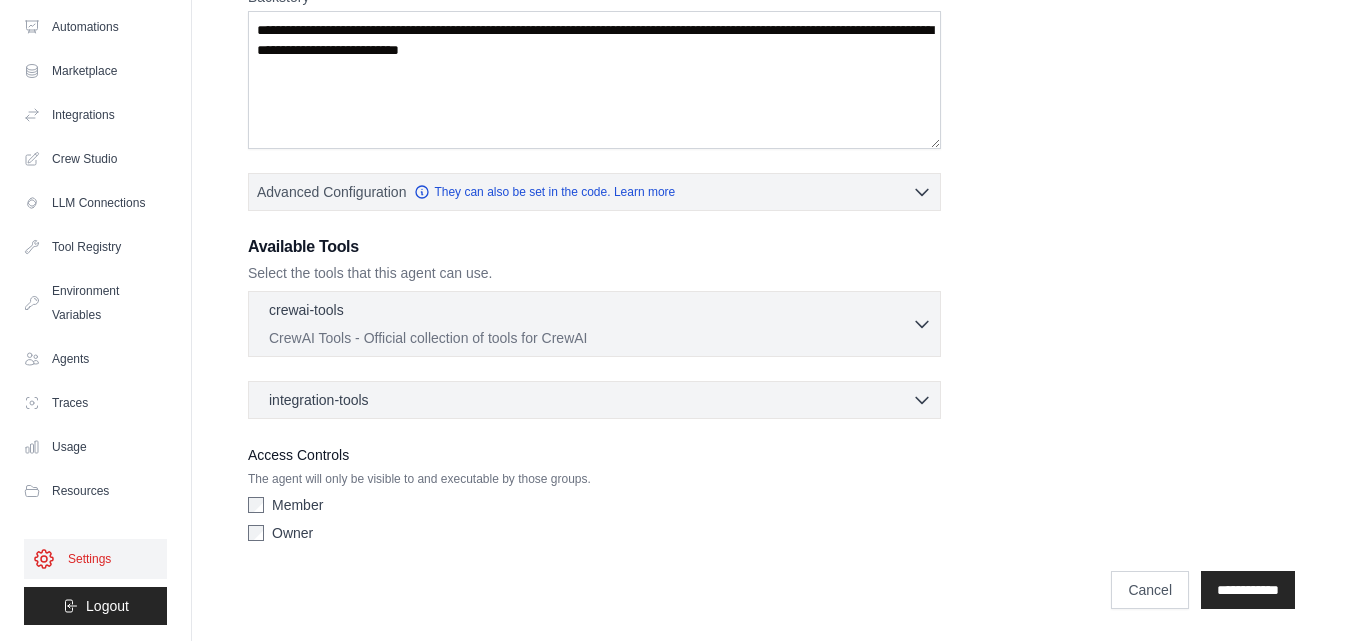 click on "Settings" at bounding box center [95, 559] 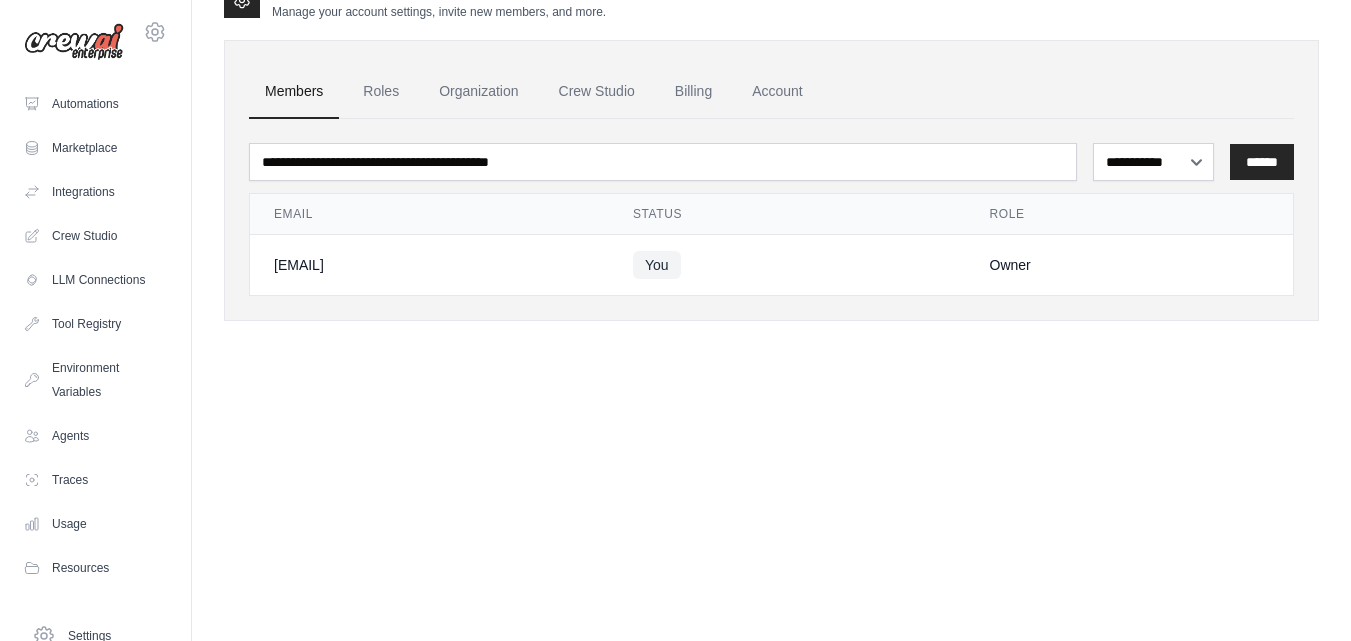 scroll, scrollTop: 0, scrollLeft: 0, axis: both 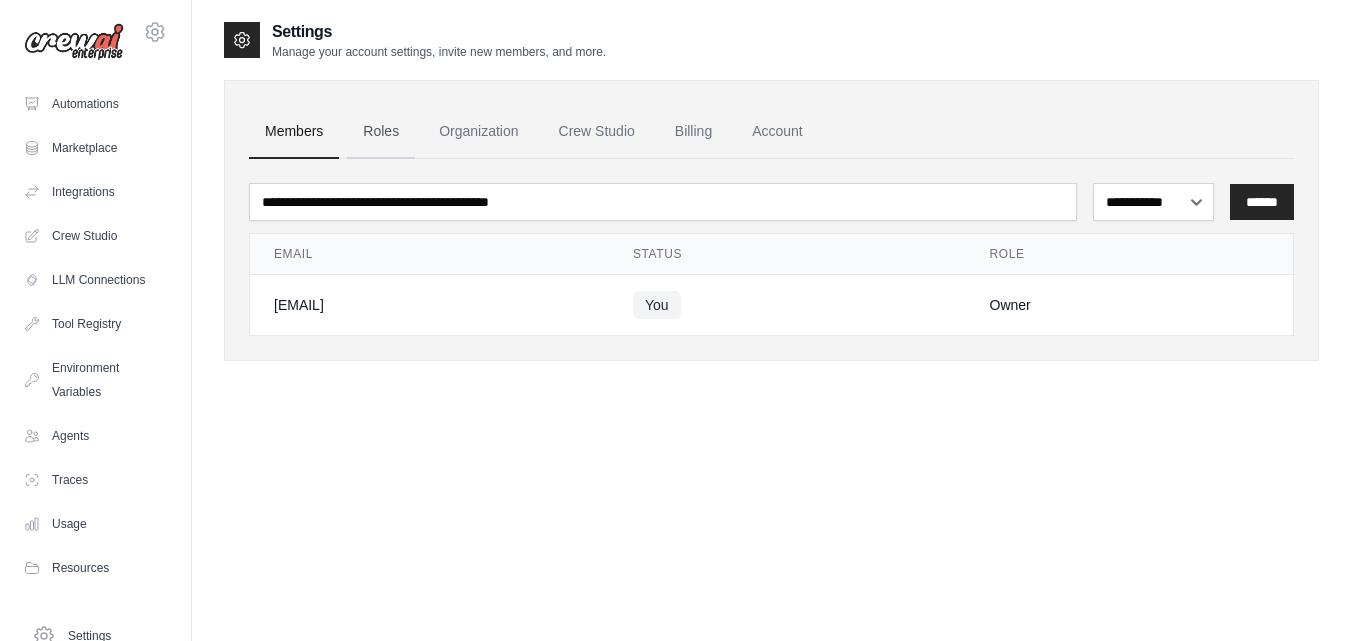click on "Roles" at bounding box center [381, 132] 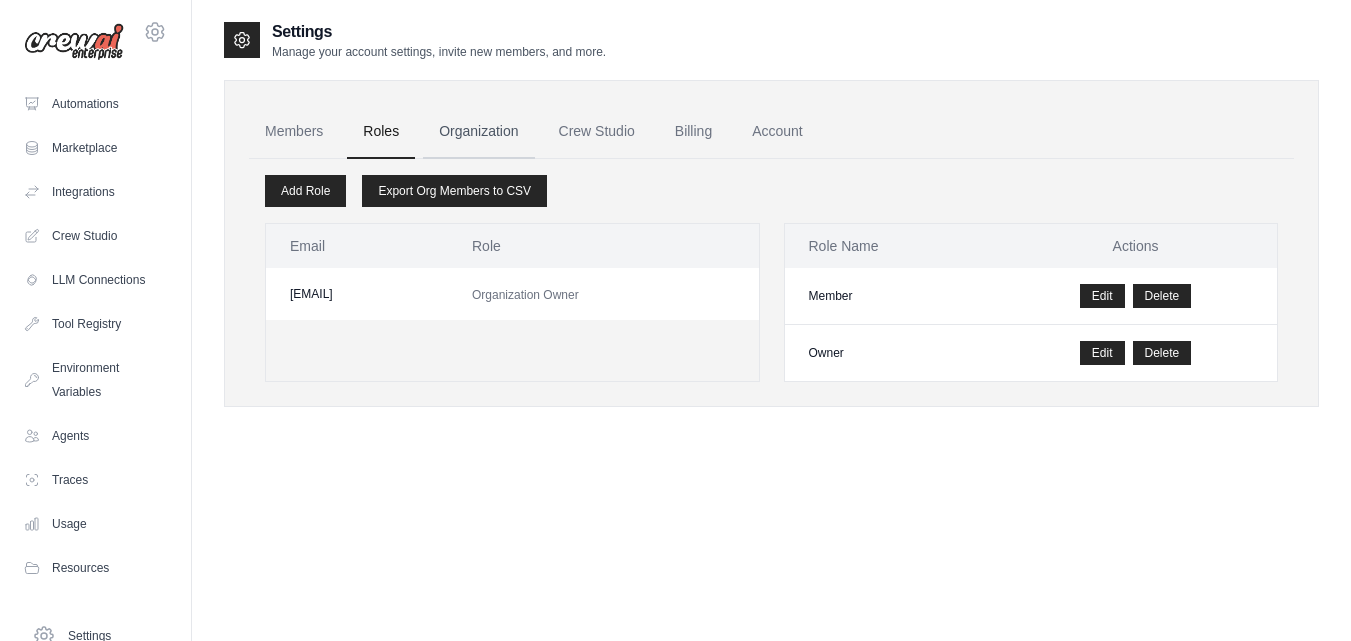 click on "Organization" at bounding box center (478, 132) 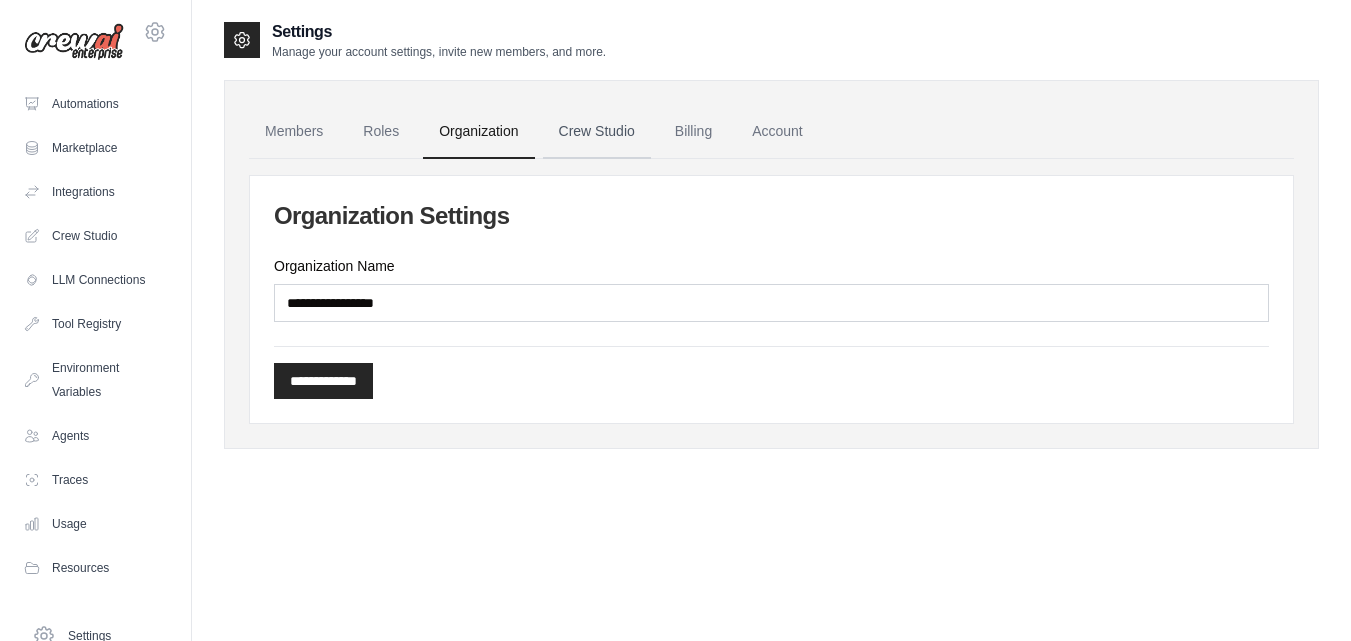 click on "Crew Studio" at bounding box center [597, 132] 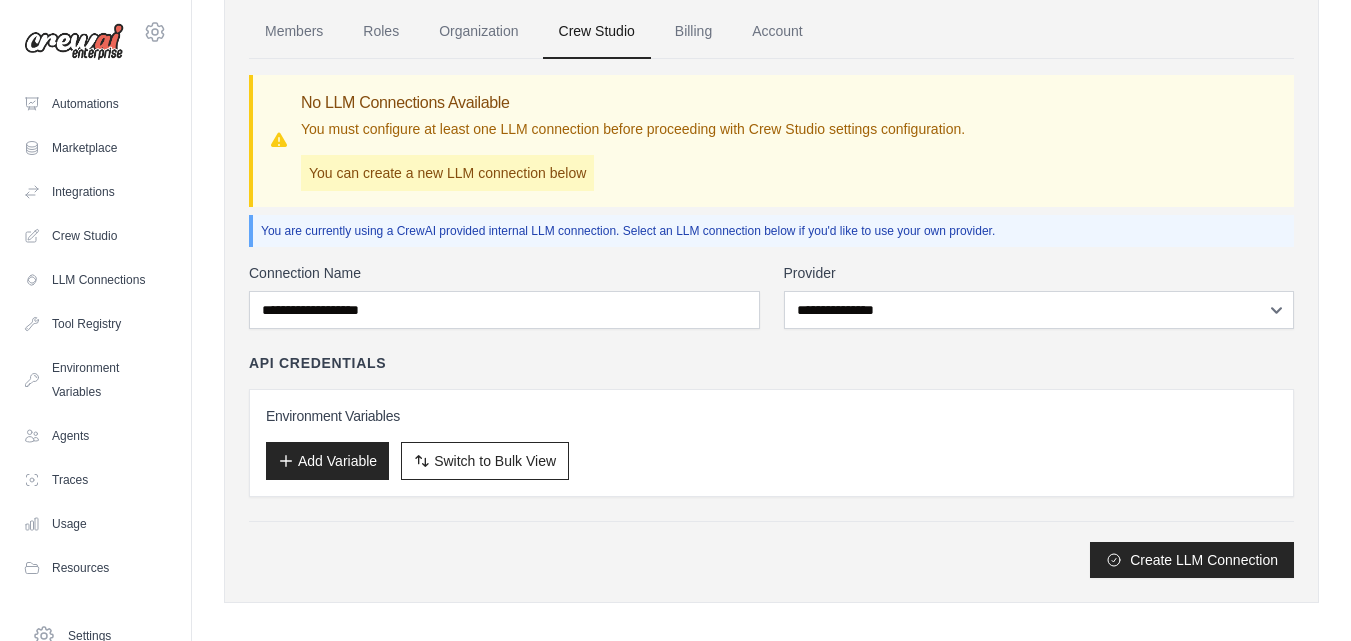 scroll, scrollTop: 0, scrollLeft: 0, axis: both 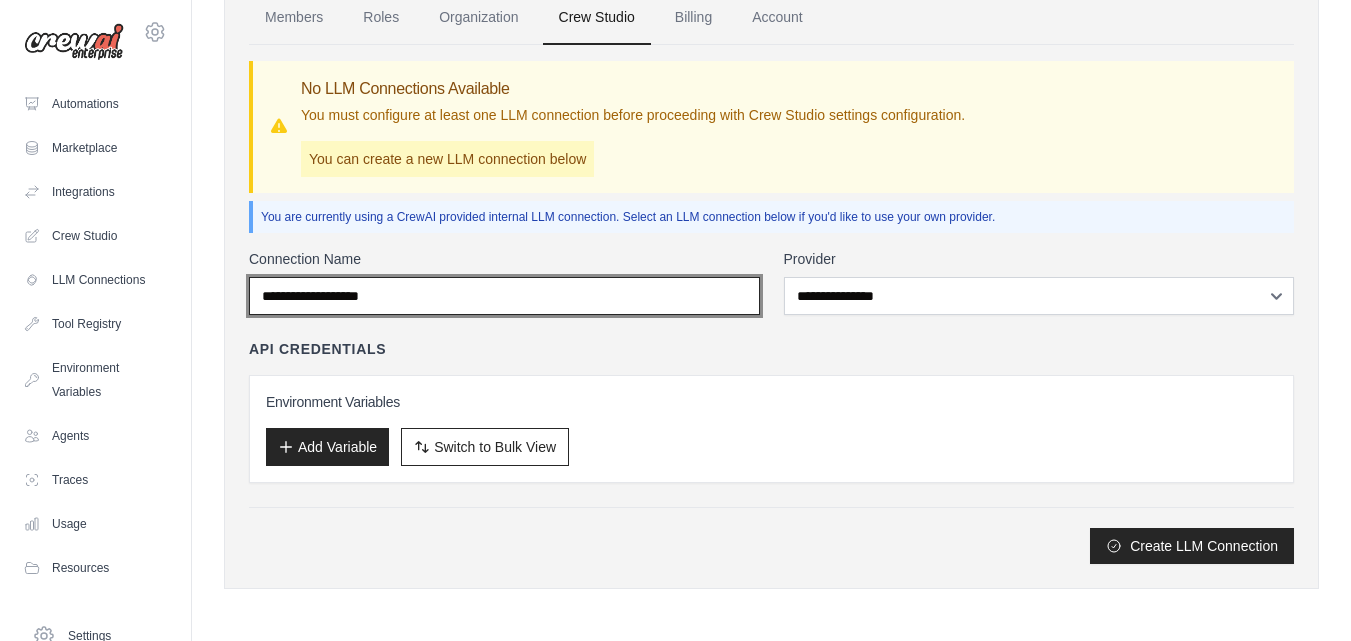 click on "Connection Name" at bounding box center (504, 296) 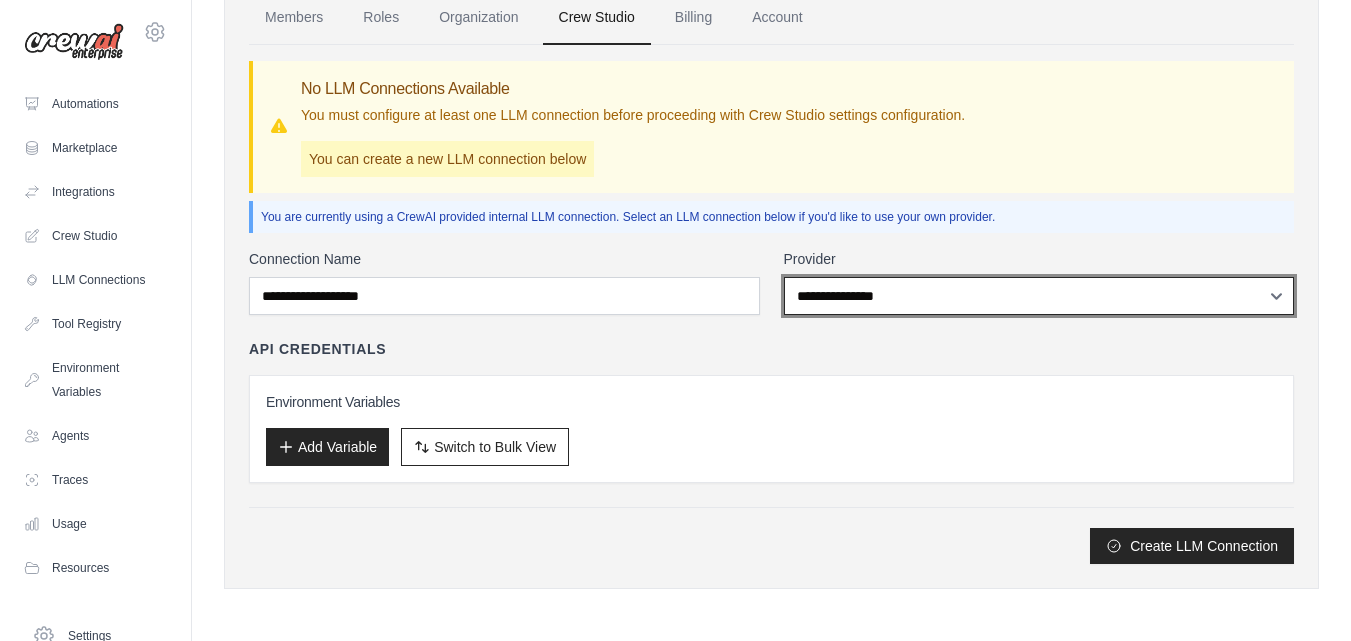click on "**********" at bounding box center [1039, 296] 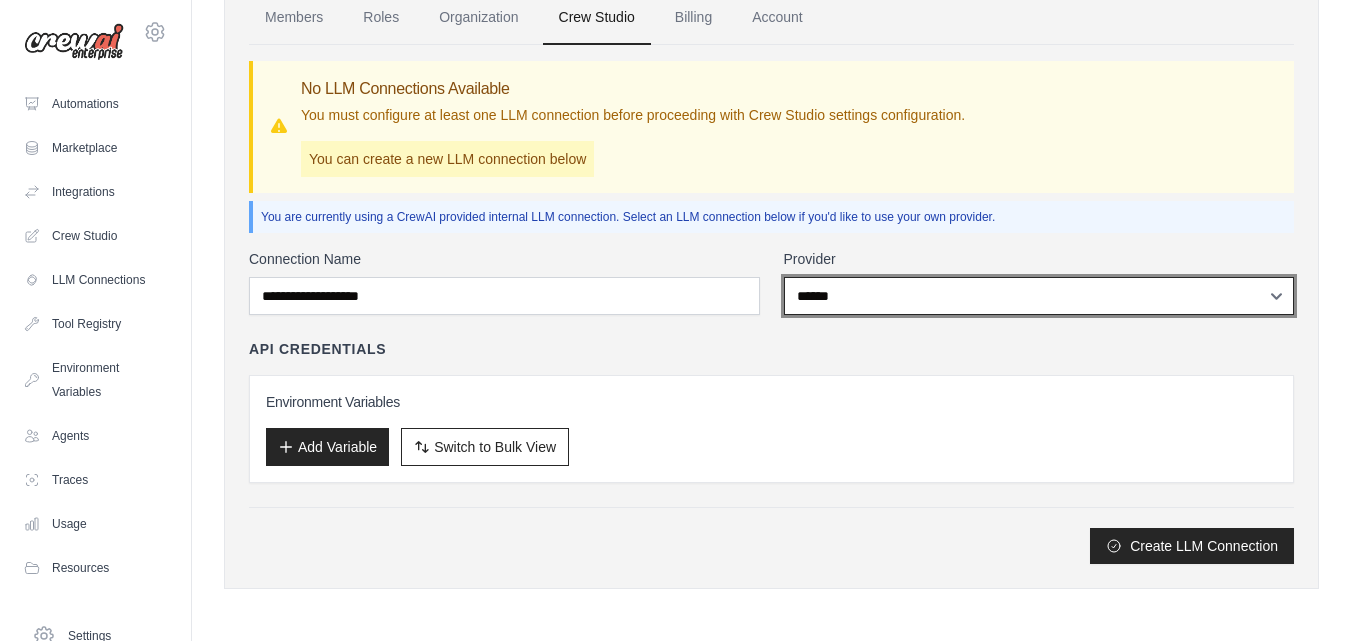 click on "**********" at bounding box center [1039, 296] 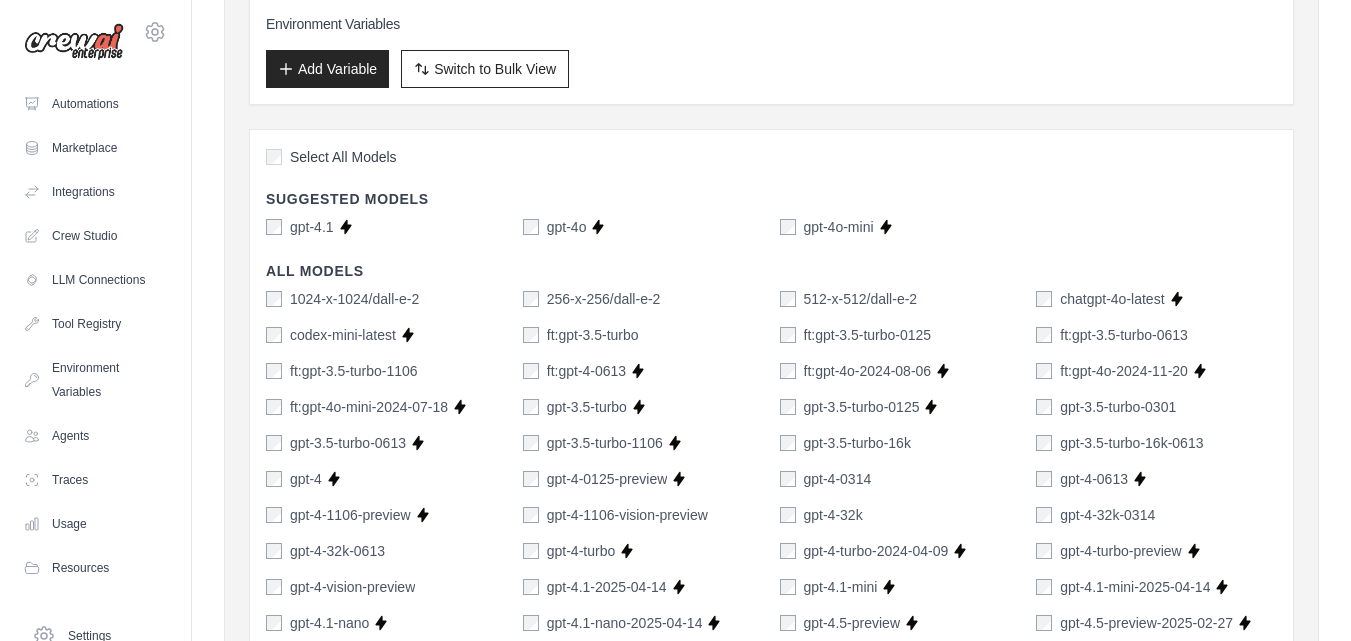 scroll, scrollTop: 514, scrollLeft: 0, axis: vertical 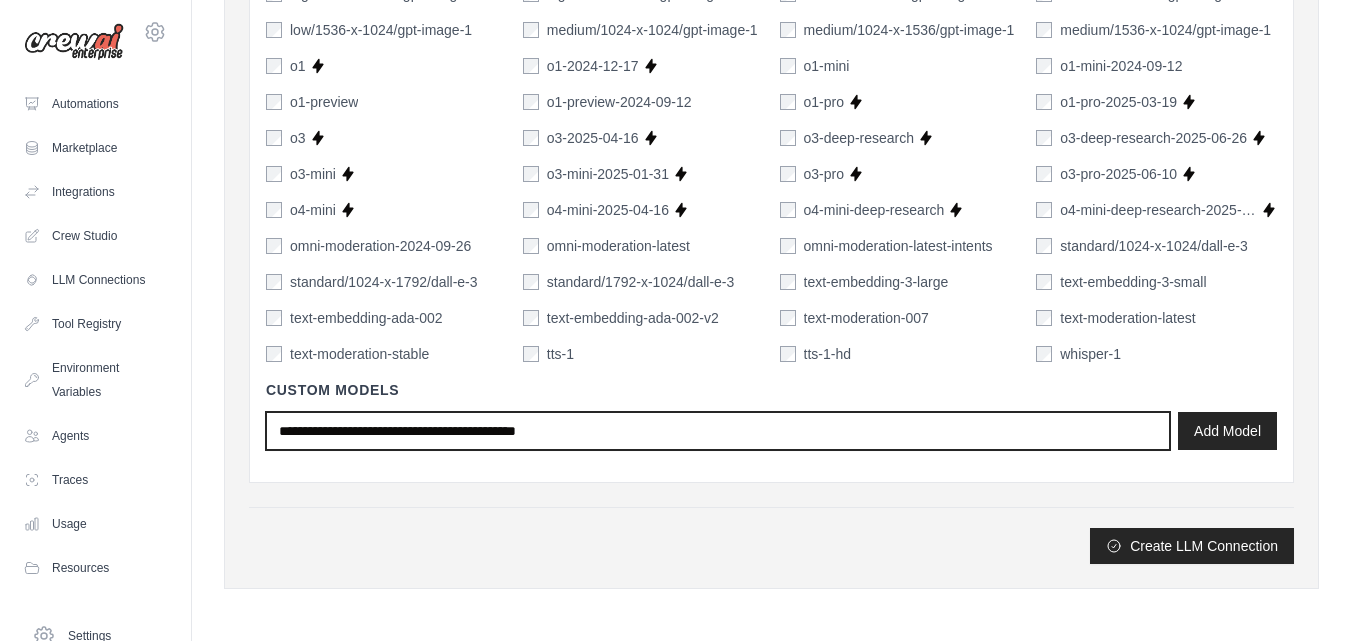 click at bounding box center [718, 431] 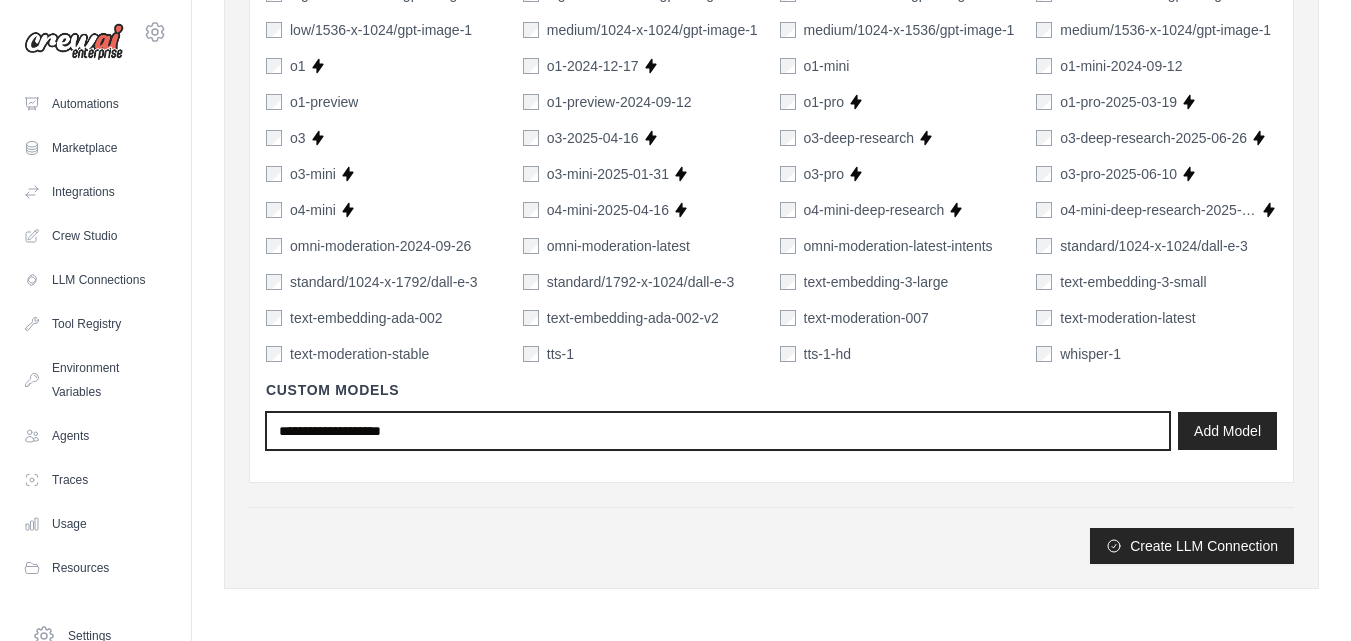 type on "**********" 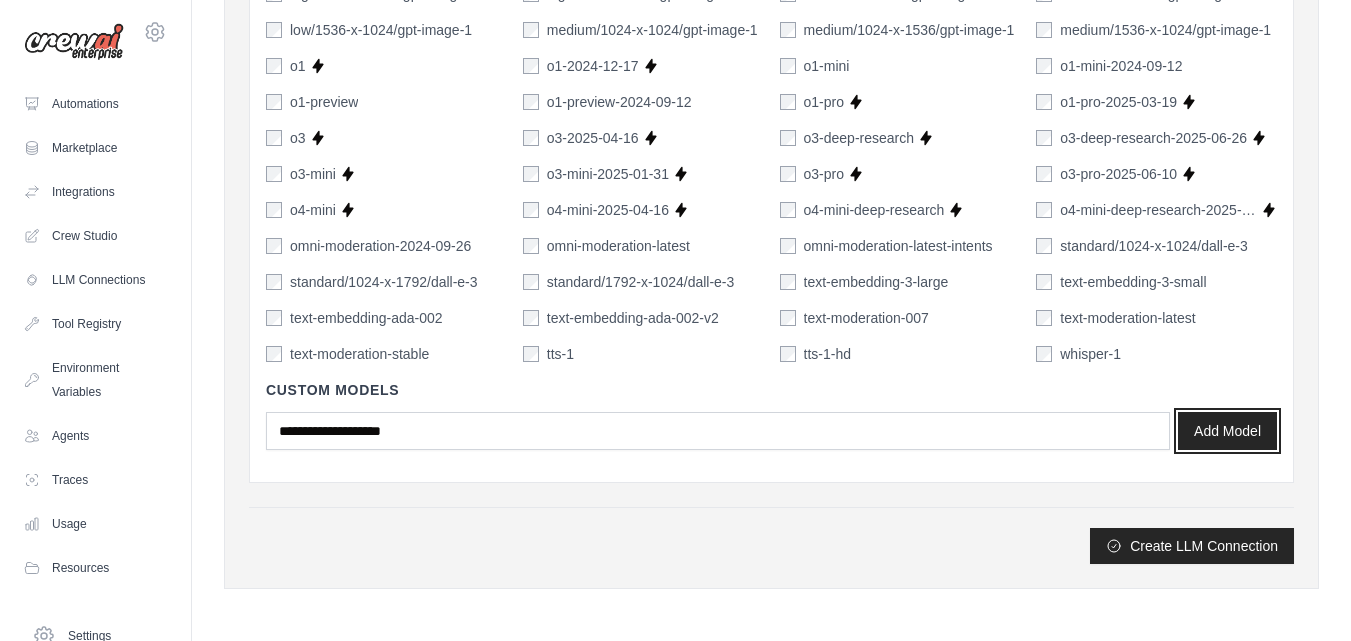 click on "Add Model" at bounding box center (1227, 431) 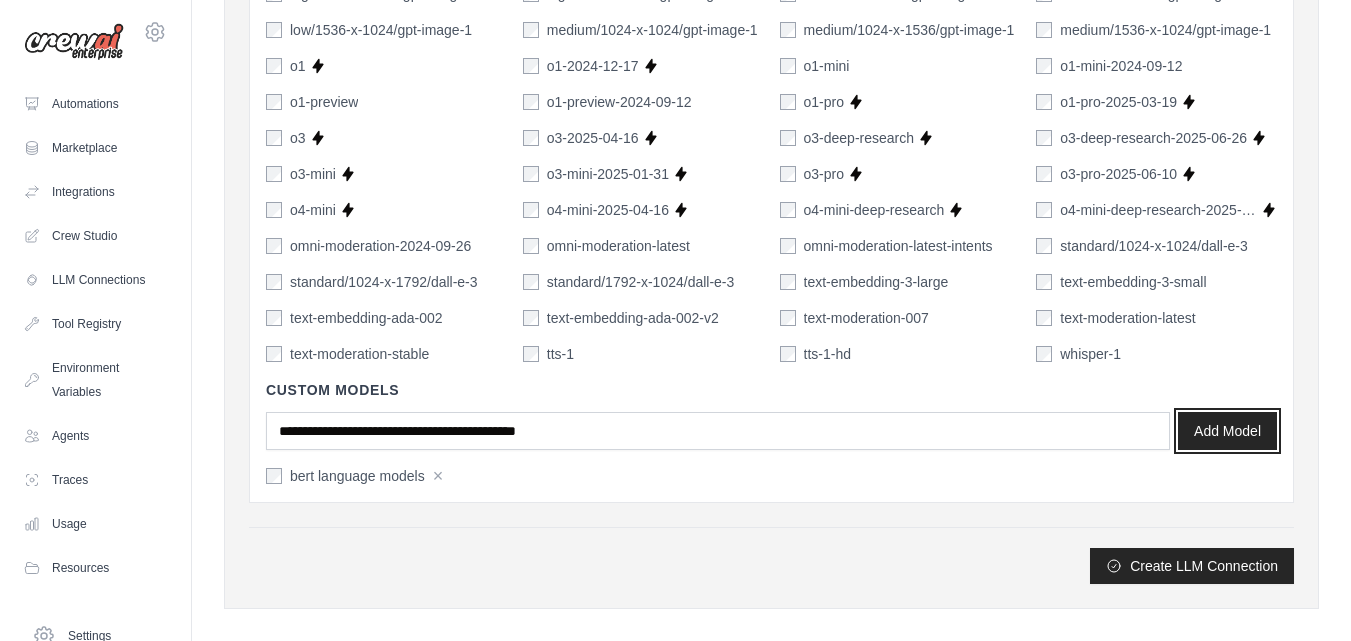 scroll, scrollTop: 1429, scrollLeft: 0, axis: vertical 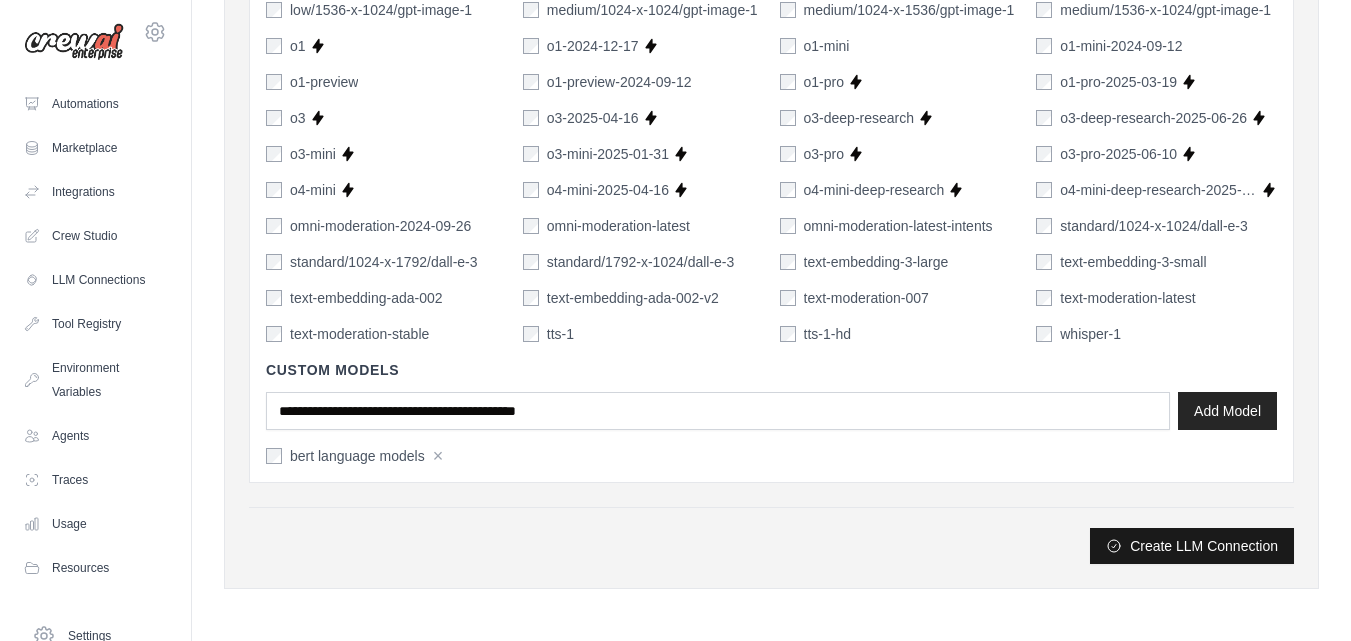 click on "Create LLM Connection" at bounding box center (1192, 546) 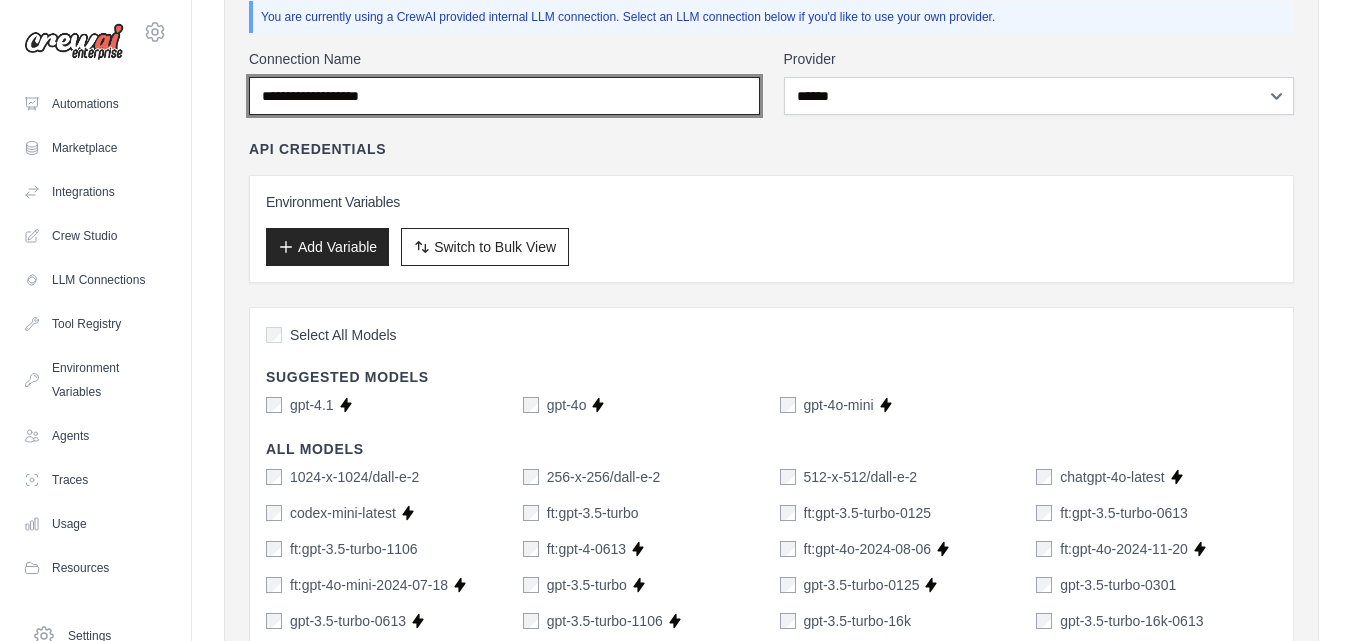 scroll, scrollTop: 291, scrollLeft: 0, axis: vertical 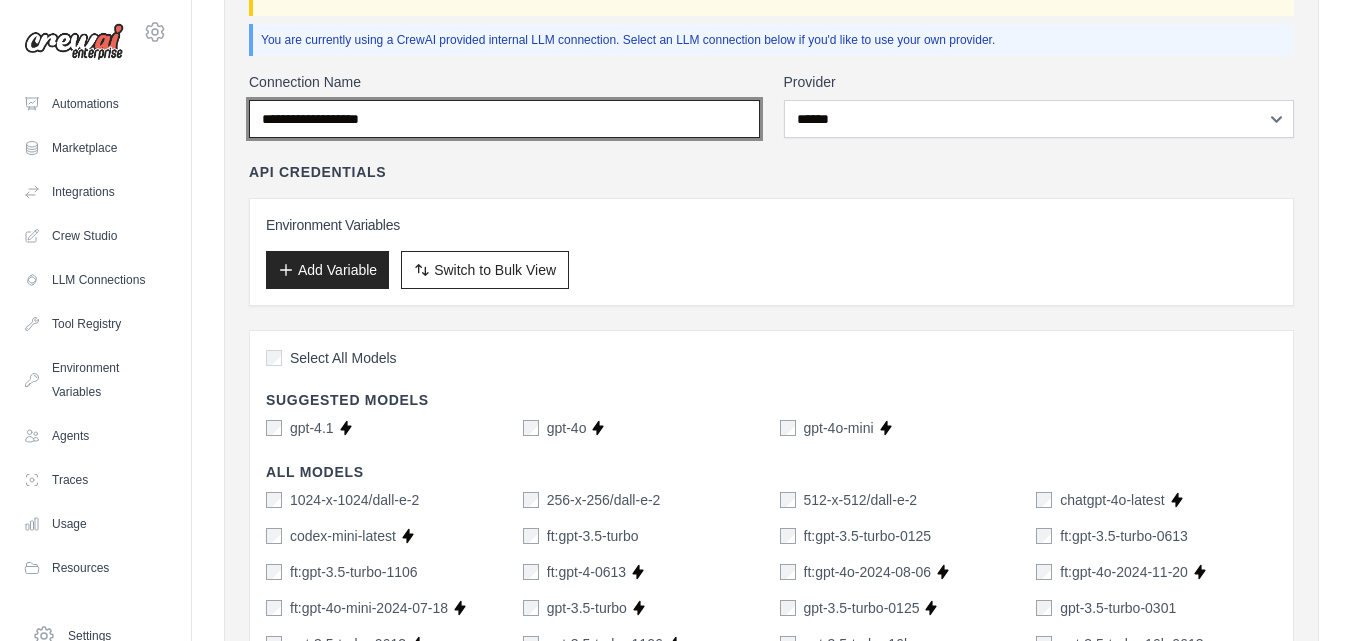 click on "Connection Name" at bounding box center [504, 119] 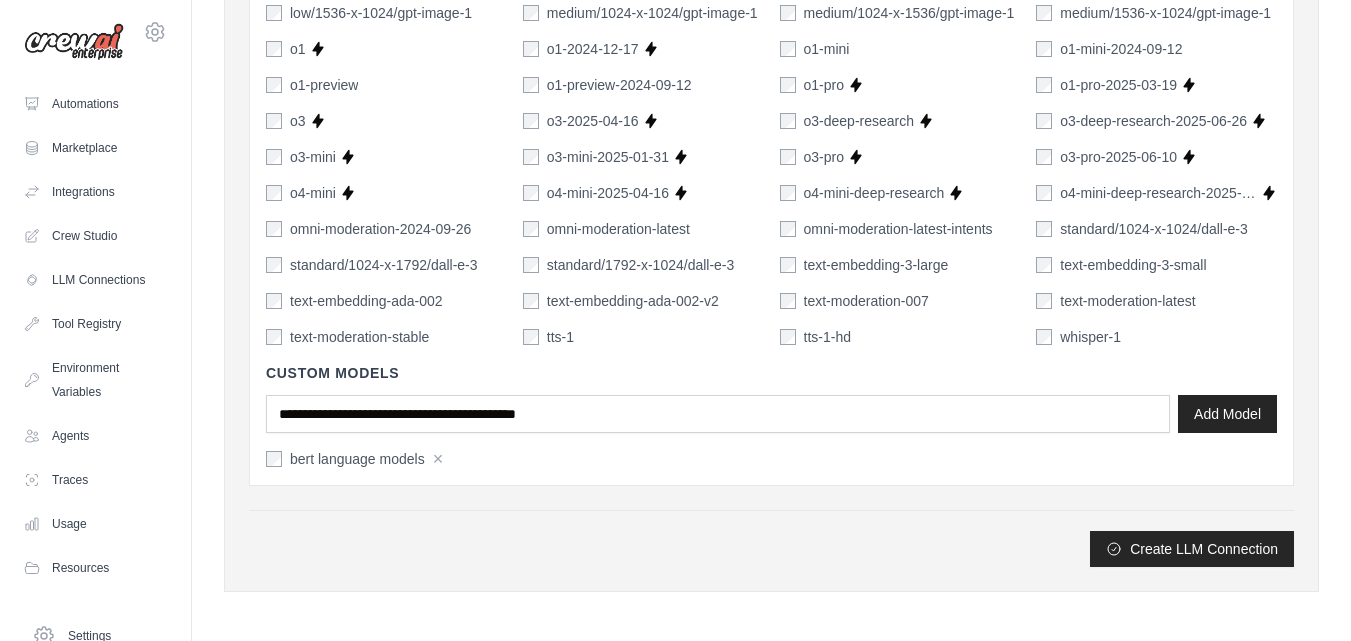 scroll, scrollTop: 1429, scrollLeft: 0, axis: vertical 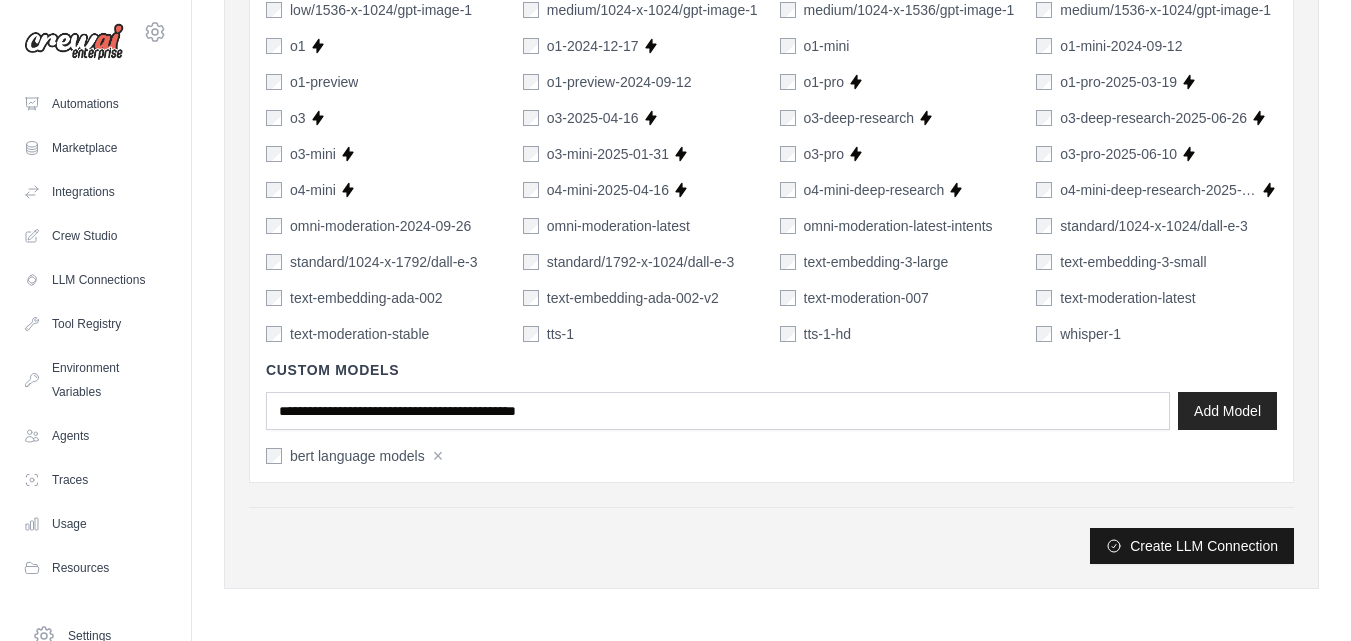 type on "********" 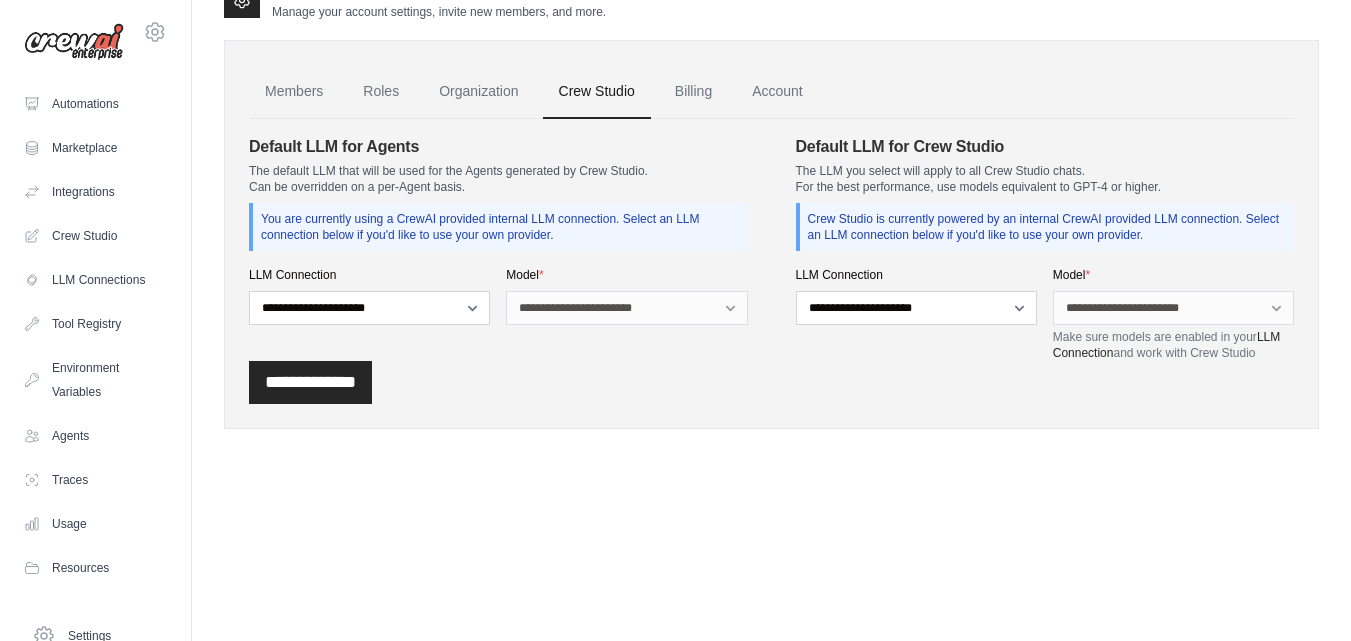 scroll, scrollTop: 0, scrollLeft: 0, axis: both 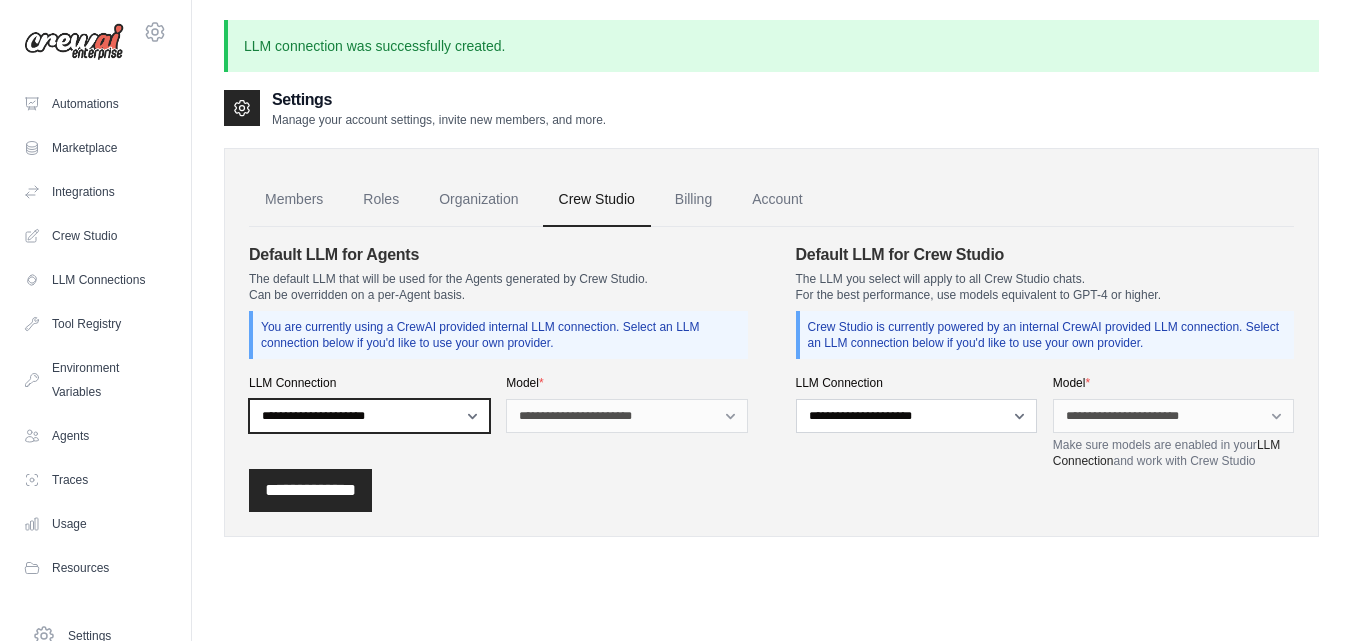 click on "**********" at bounding box center (369, 416) 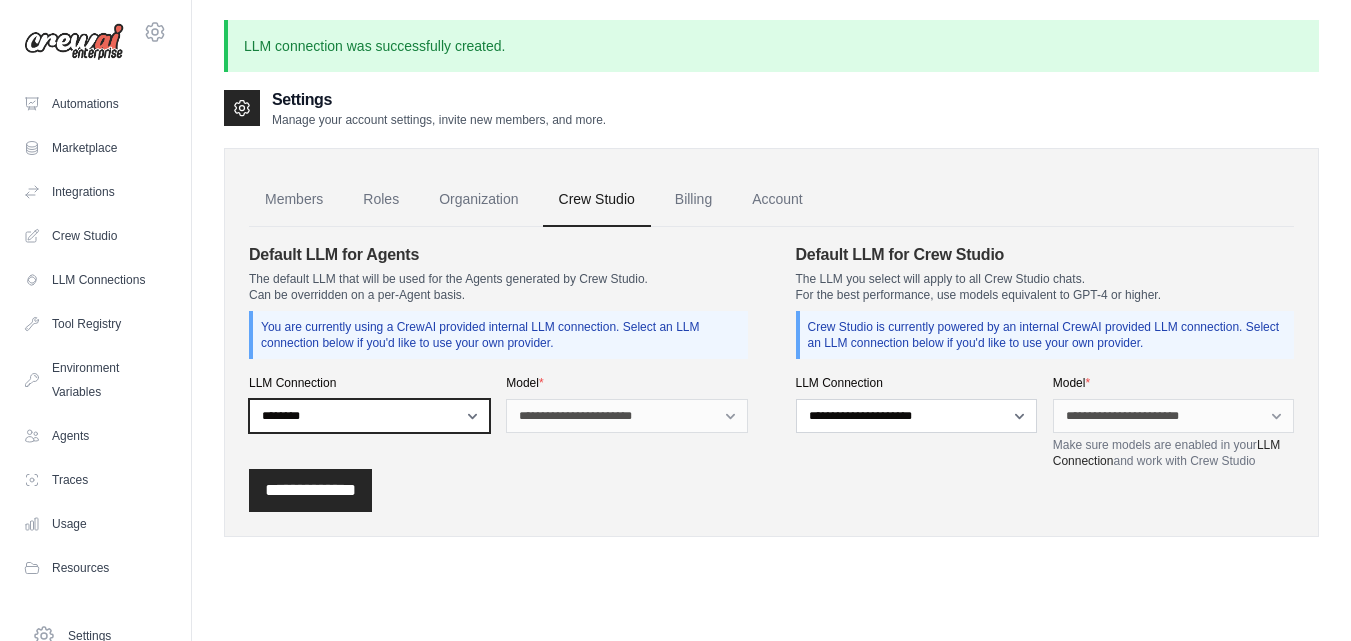 click on "**********" at bounding box center [369, 416] 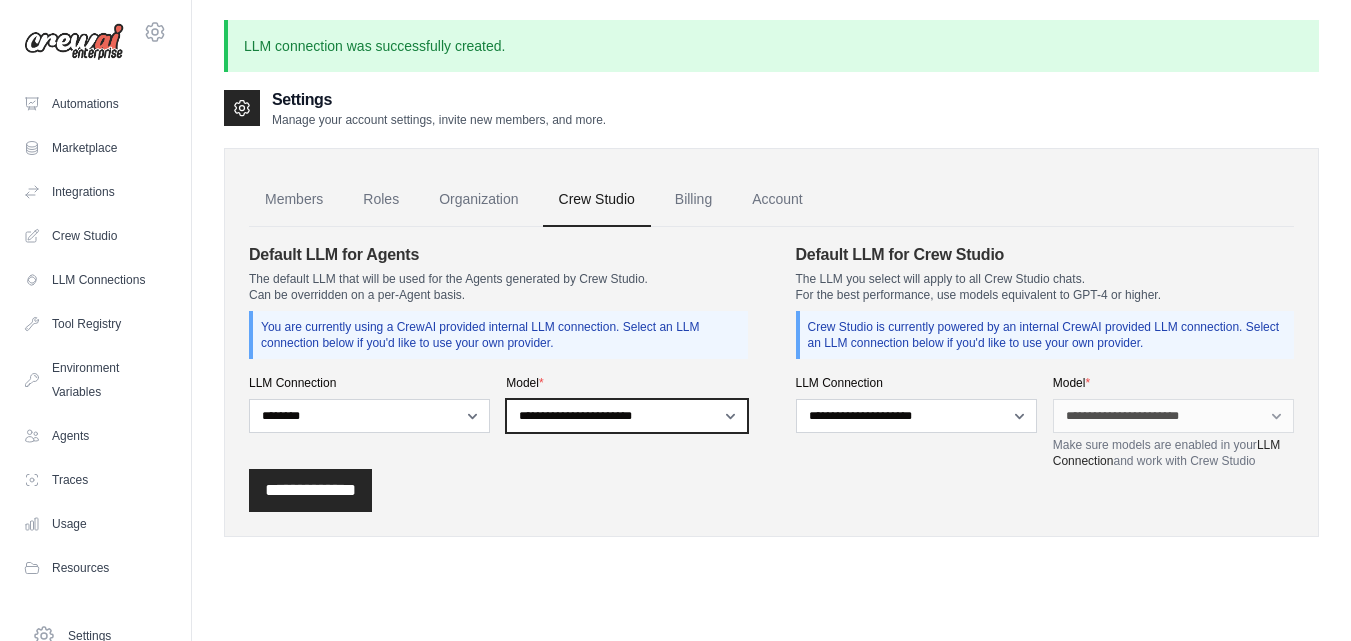 click on "**********" at bounding box center (626, 416) 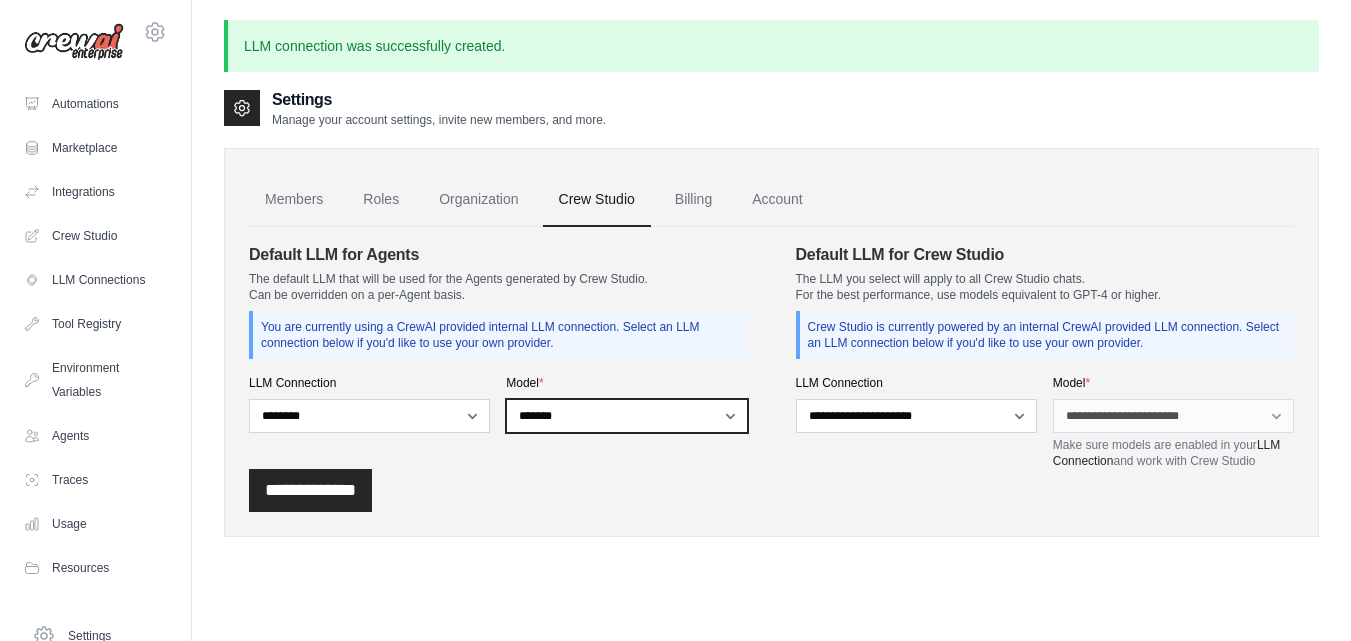 click on "**********" at bounding box center (626, 416) 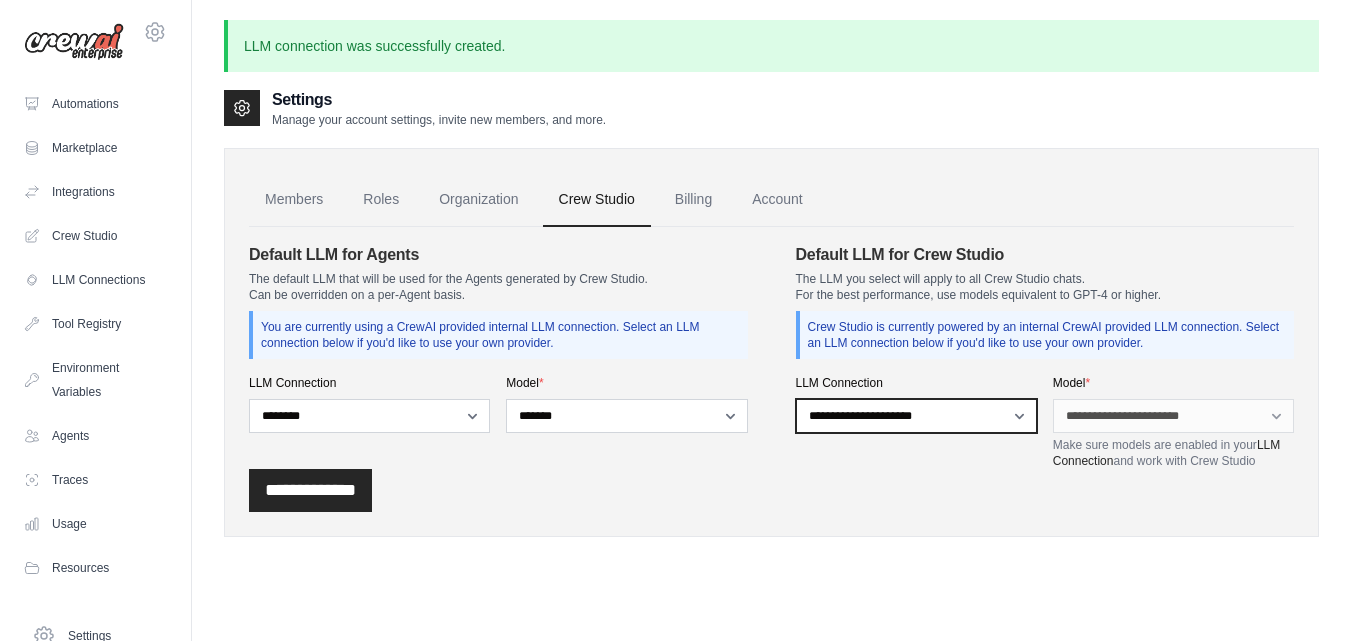 click on "**********" at bounding box center [916, 416] 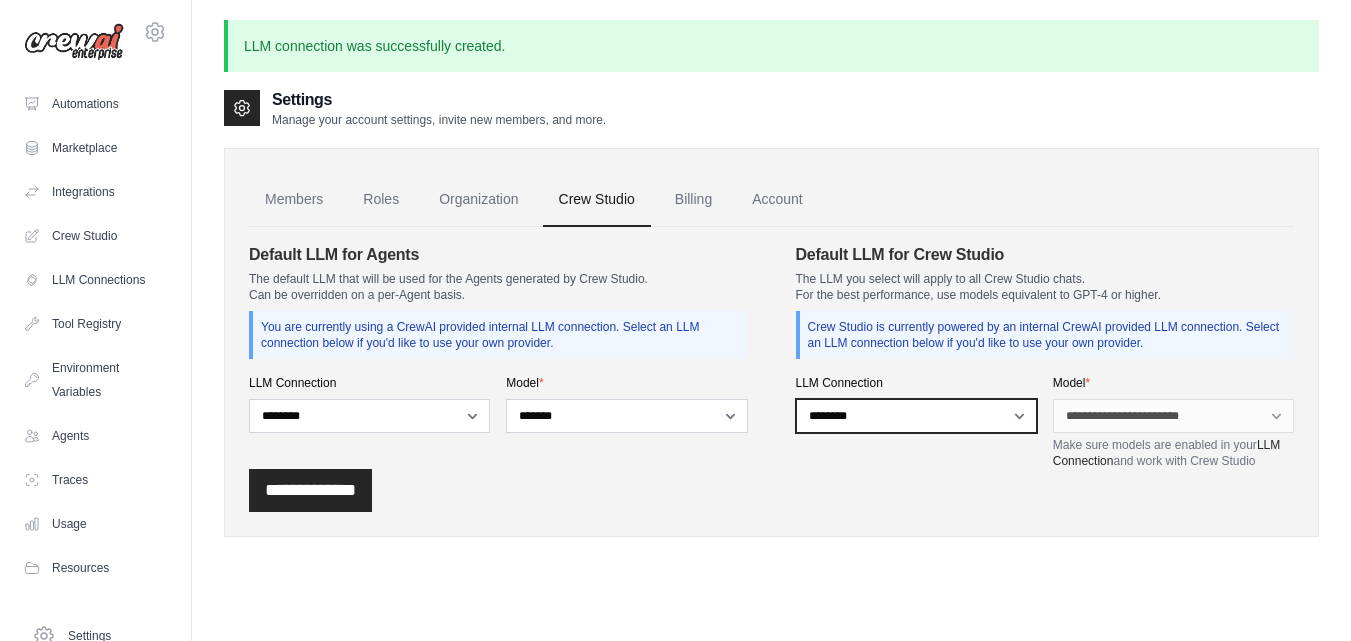 click on "**********" at bounding box center [916, 416] 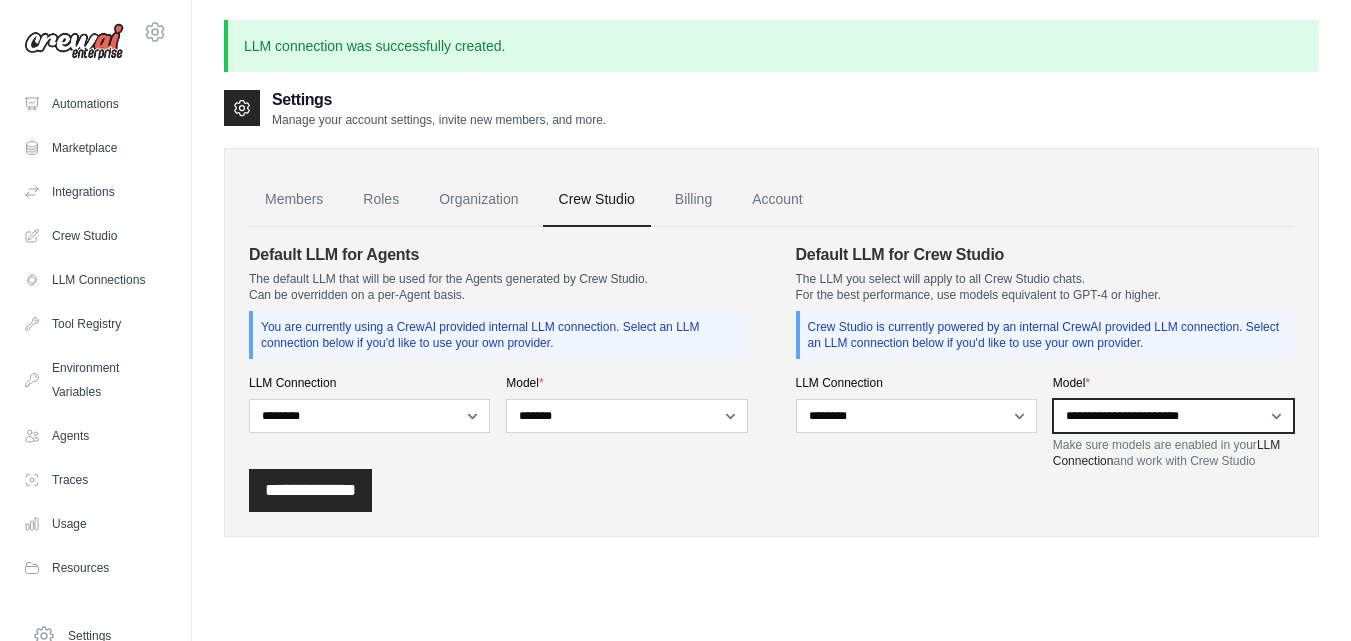 click on "**********" at bounding box center [1173, 416] 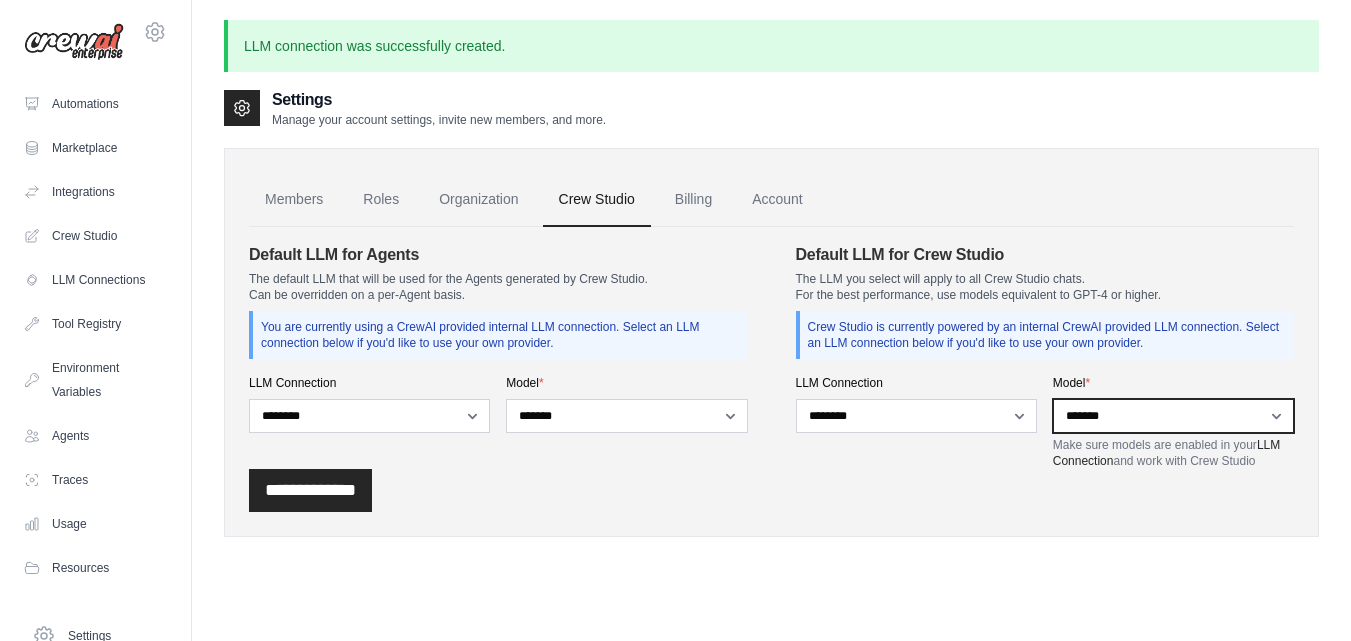 click on "**********" at bounding box center [1173, 416] 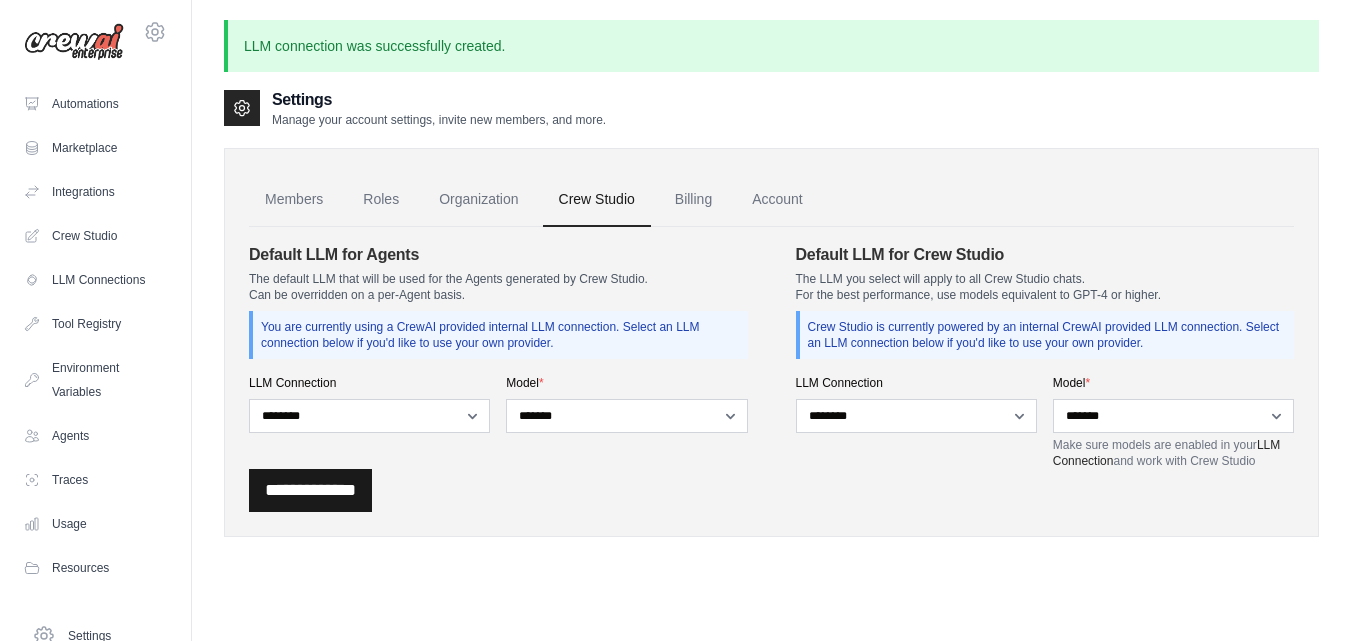 click on "**********" at bounding box center (310, 490) 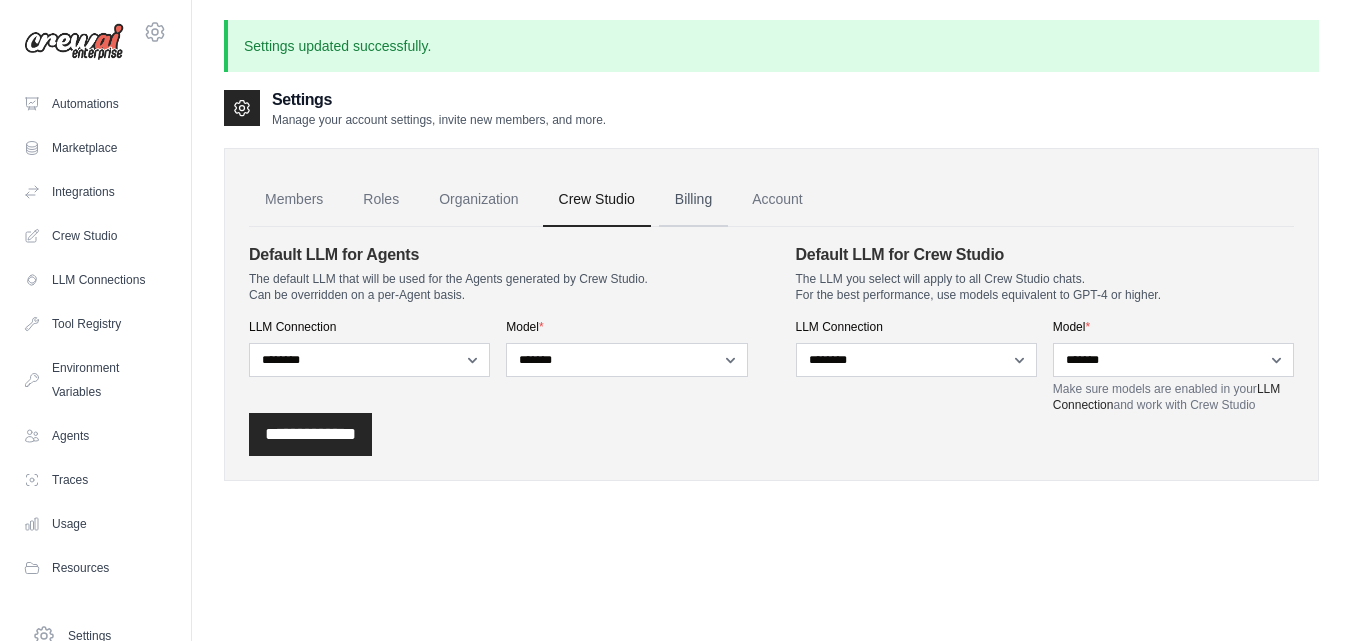 click on "Billing" at bounding box center [693, 200] 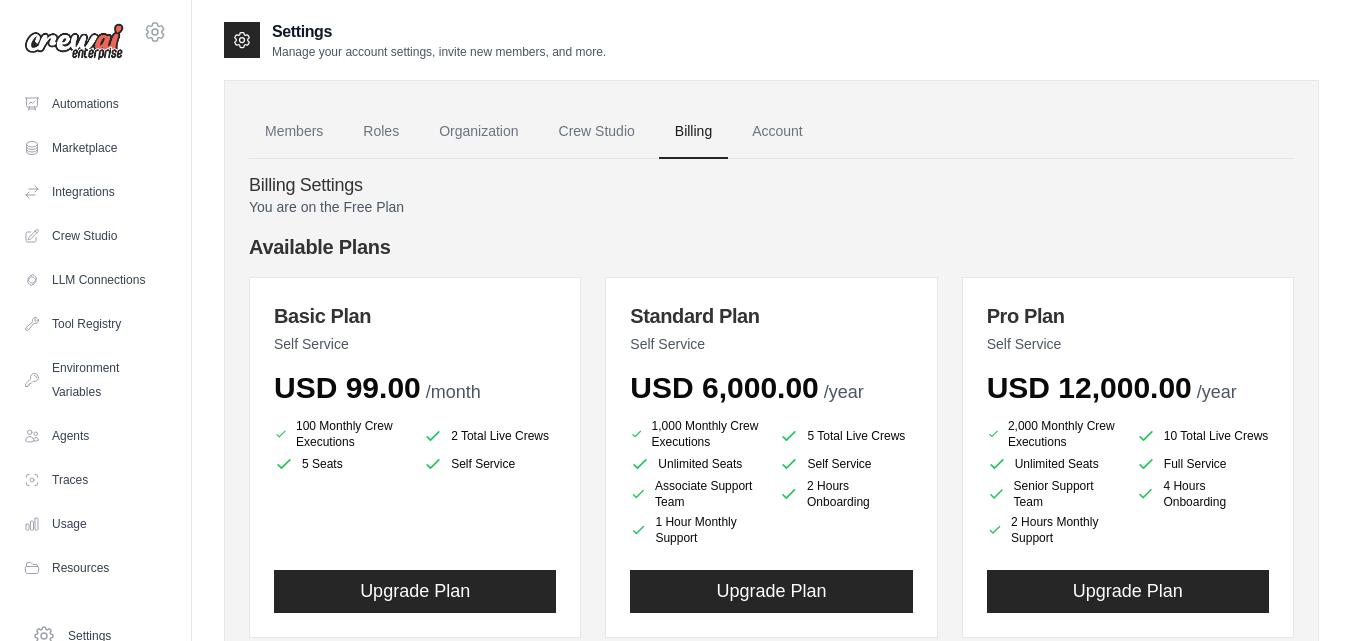 scroll, scrollTop: 100, scrollLeft: 0, axis: vertical 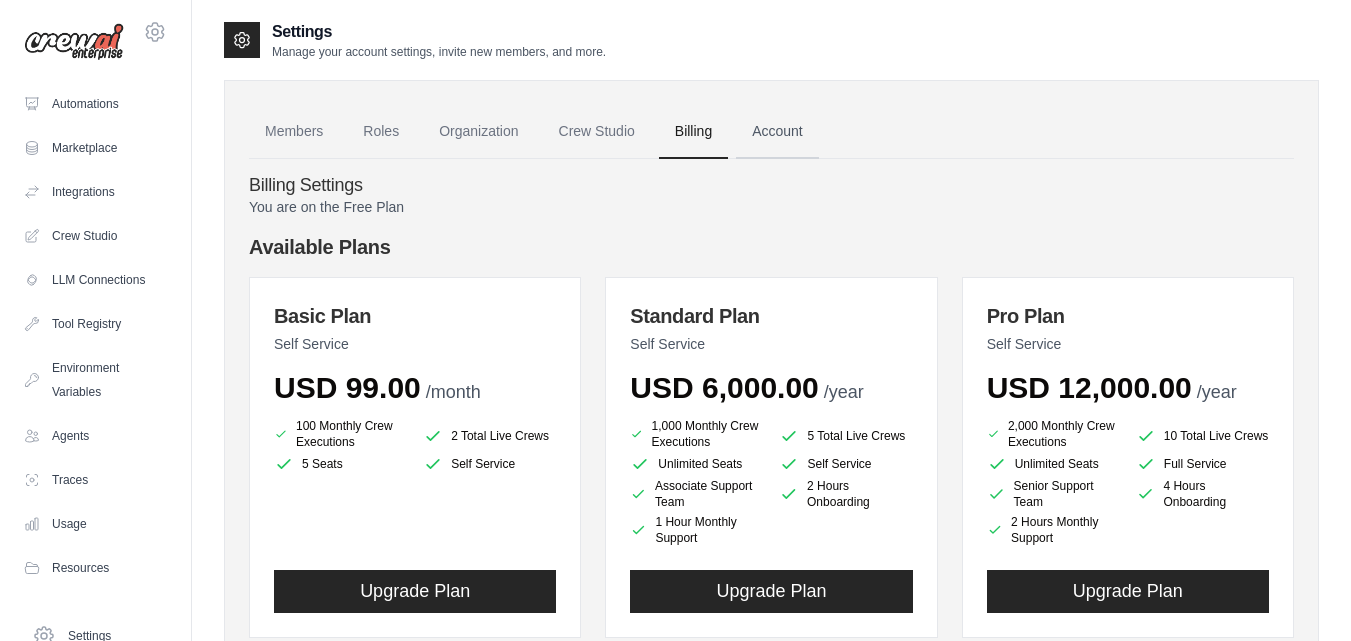 click on "Account" at bounding box center [777, 132] 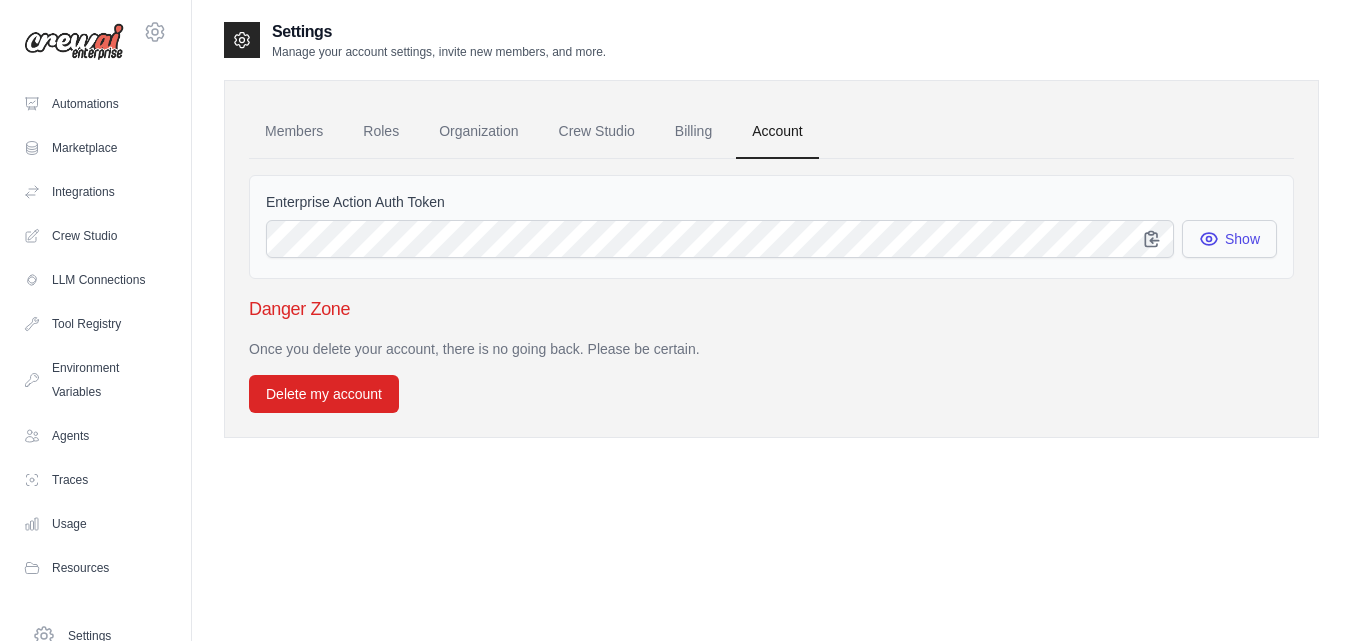 click on "Show" at bounding box center (1229, 239) 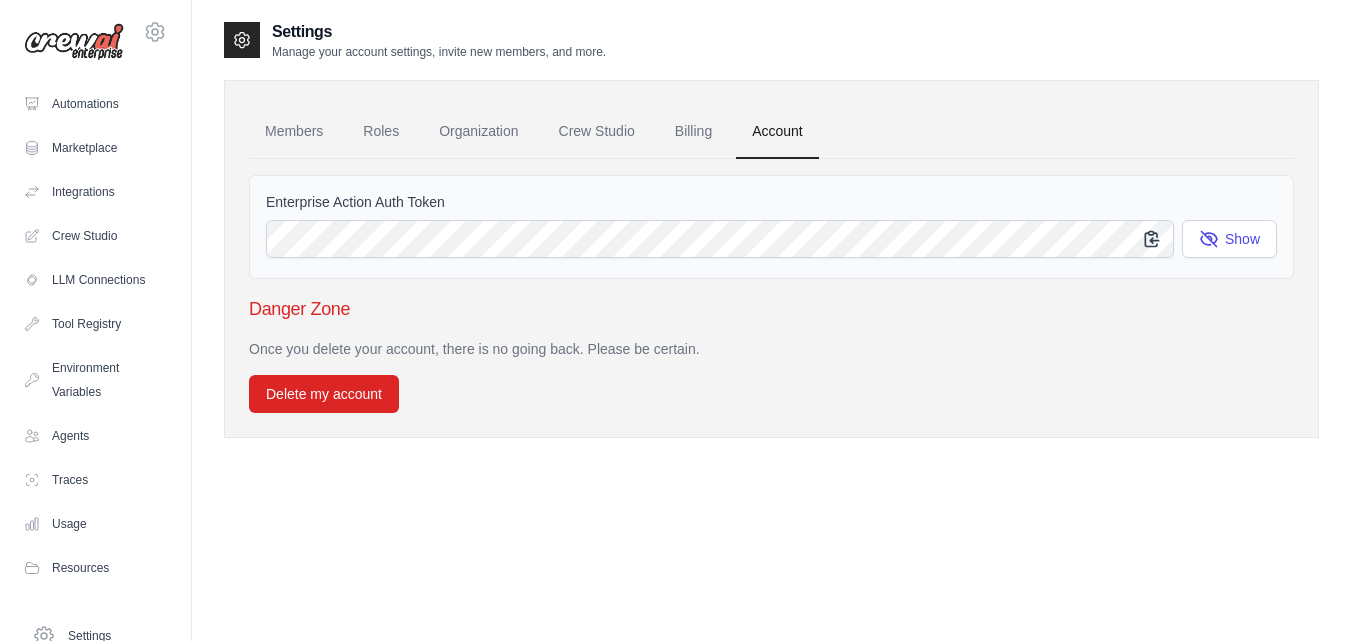 click 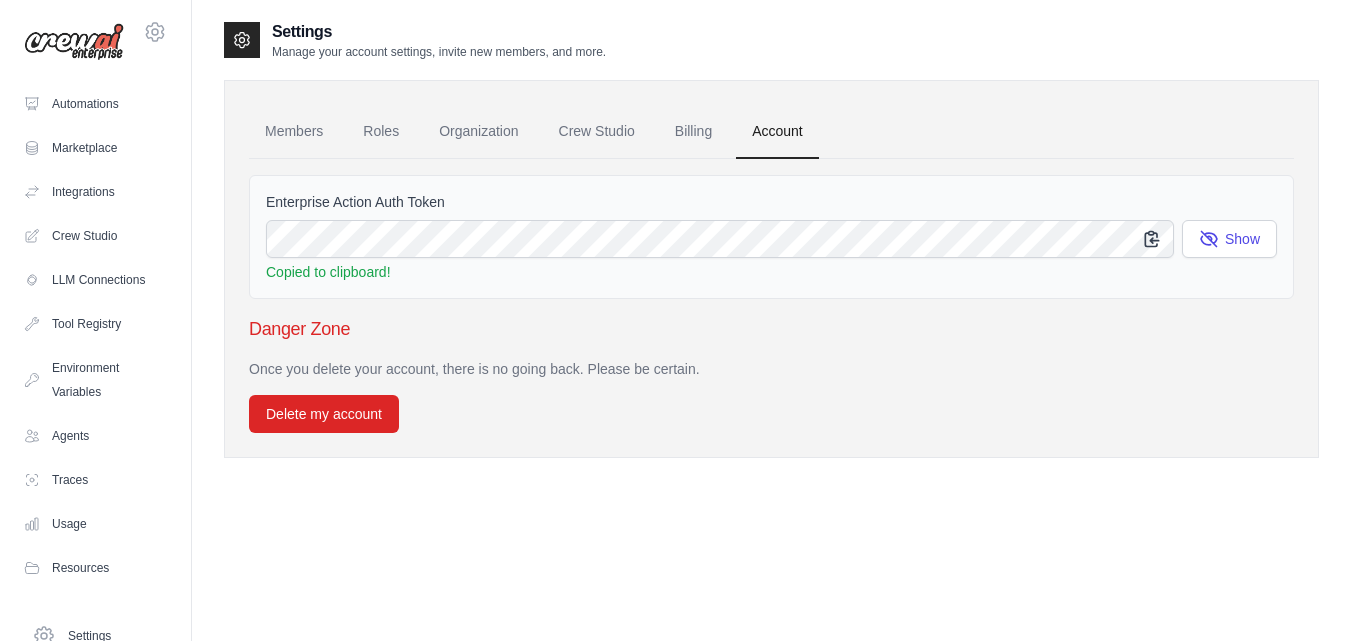 click 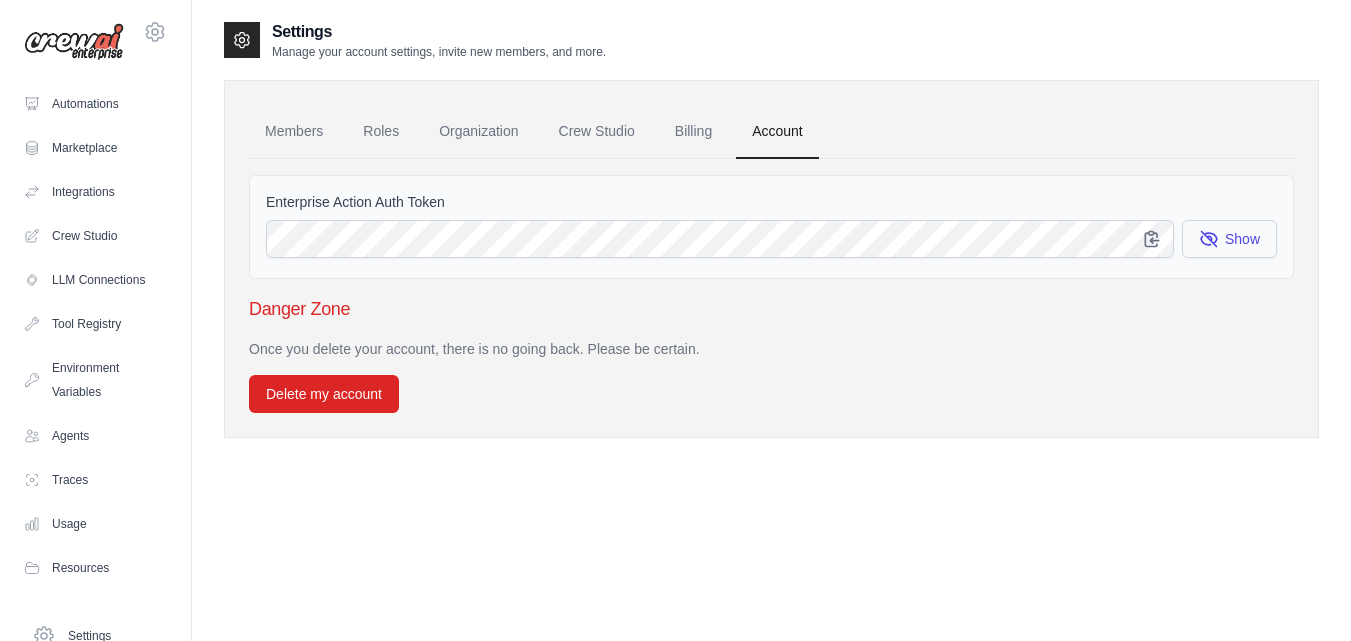 click on "Show" at bounding box center [1229, 239] 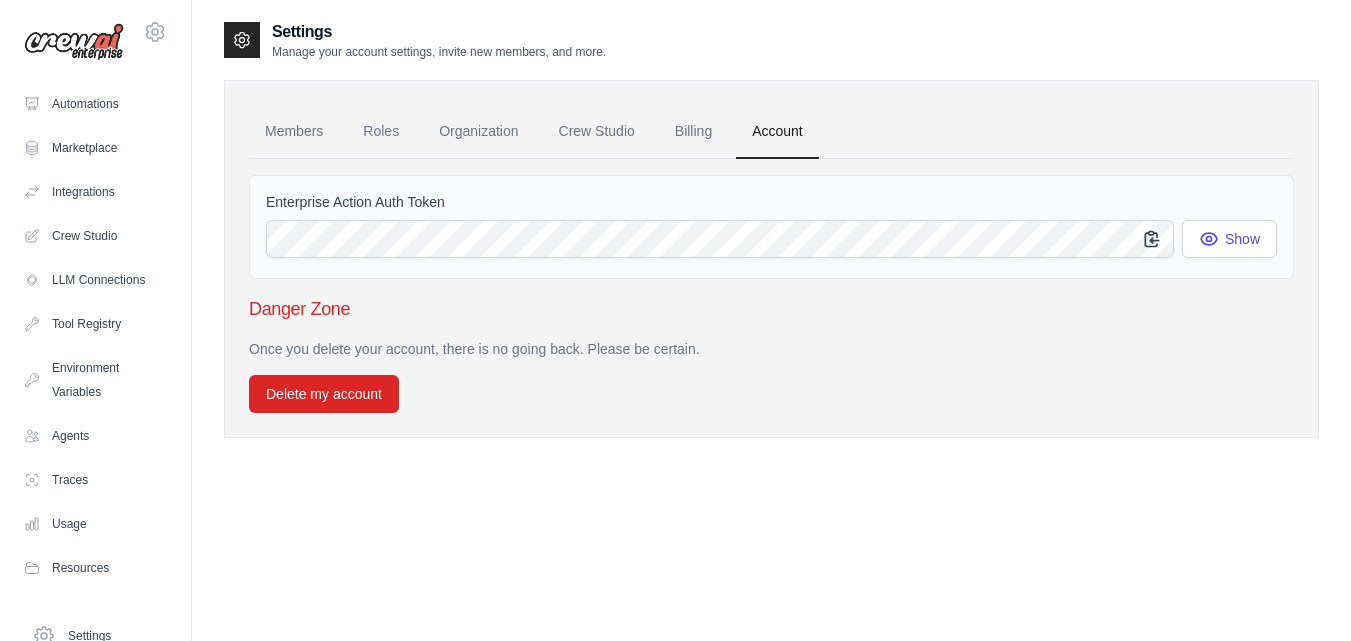 click 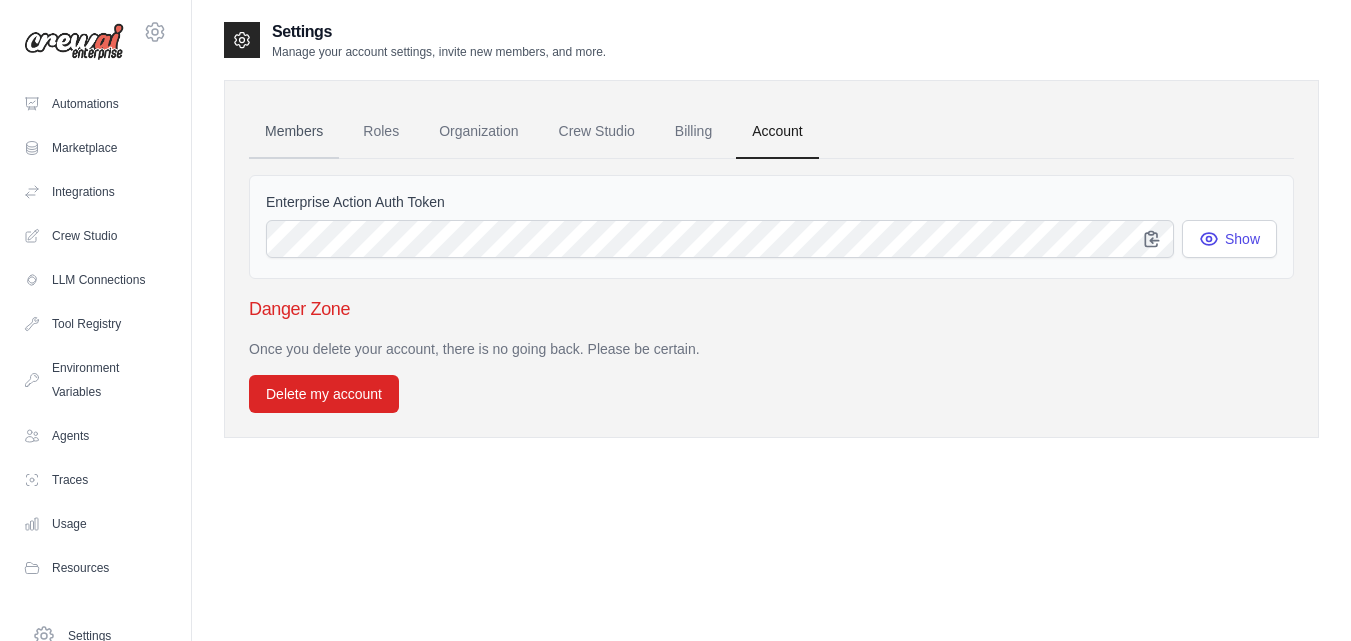 click on "Members" at bounding box center (294, 132) 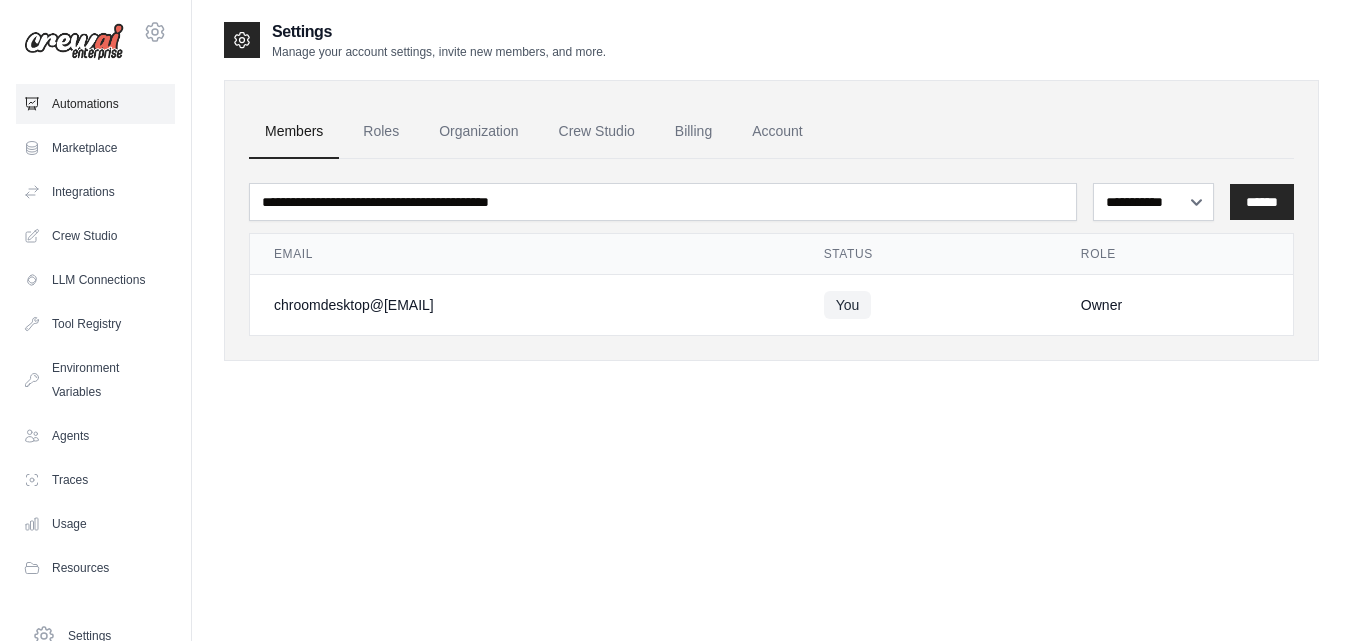 click on "Automations" at bounding box center [95, 104] 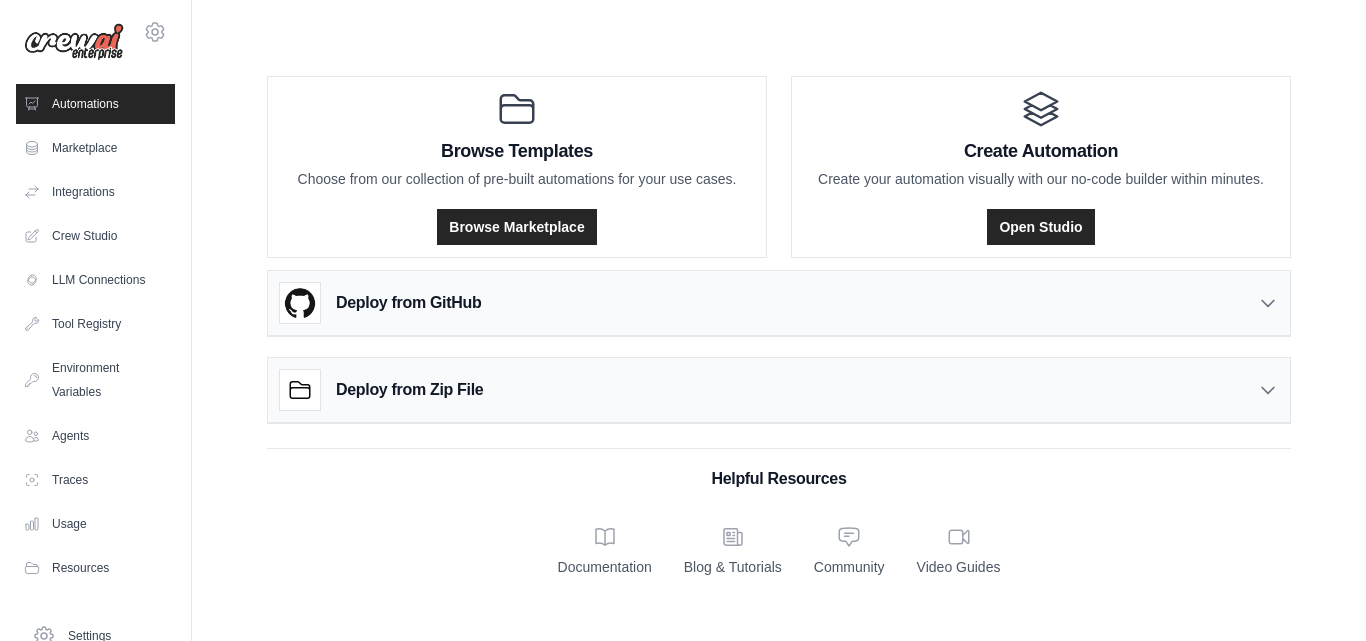 click on "Deploy from Zip File" at bounding box center [779, 390] 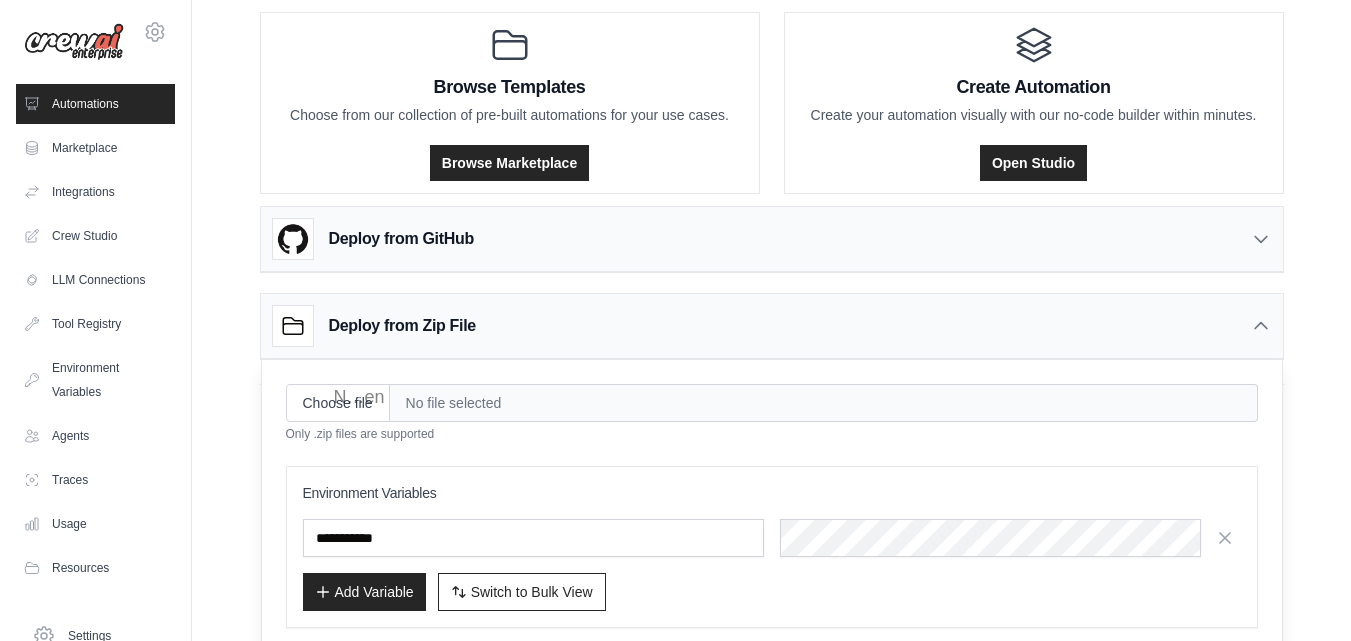 scroll, scrollTop: 100, scrollLeft: 0, axis: vertical 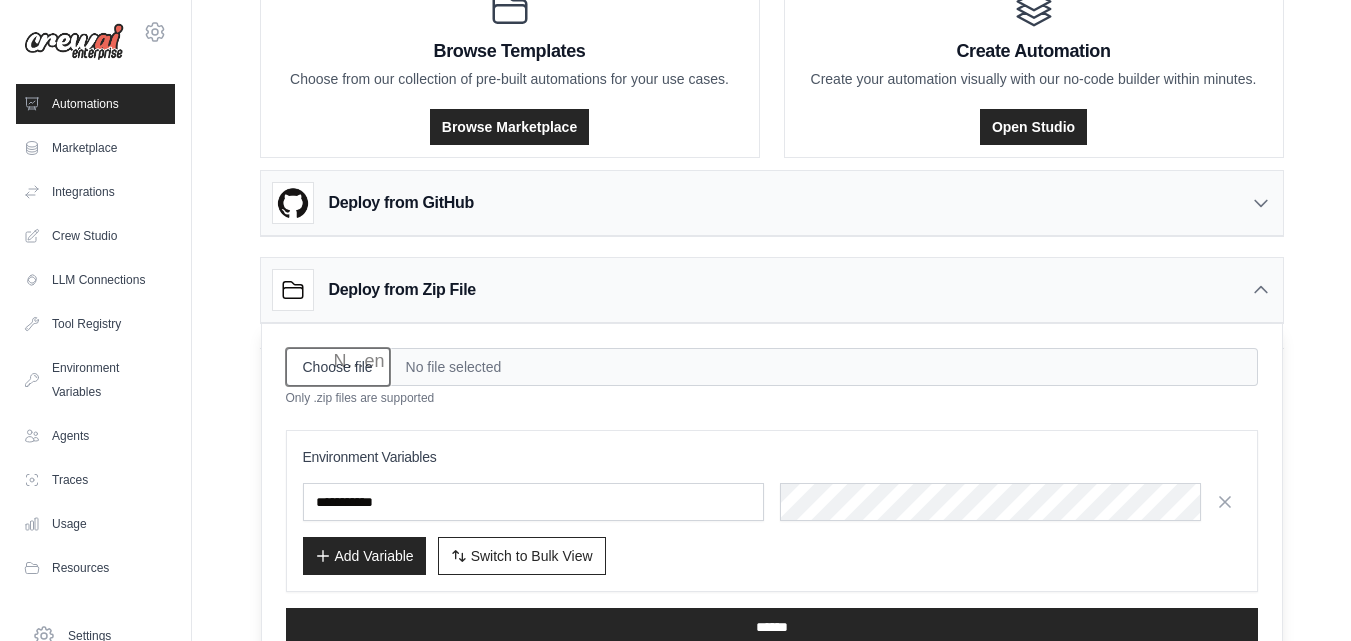 click on "Choose file" at bounding box center (338, 367) 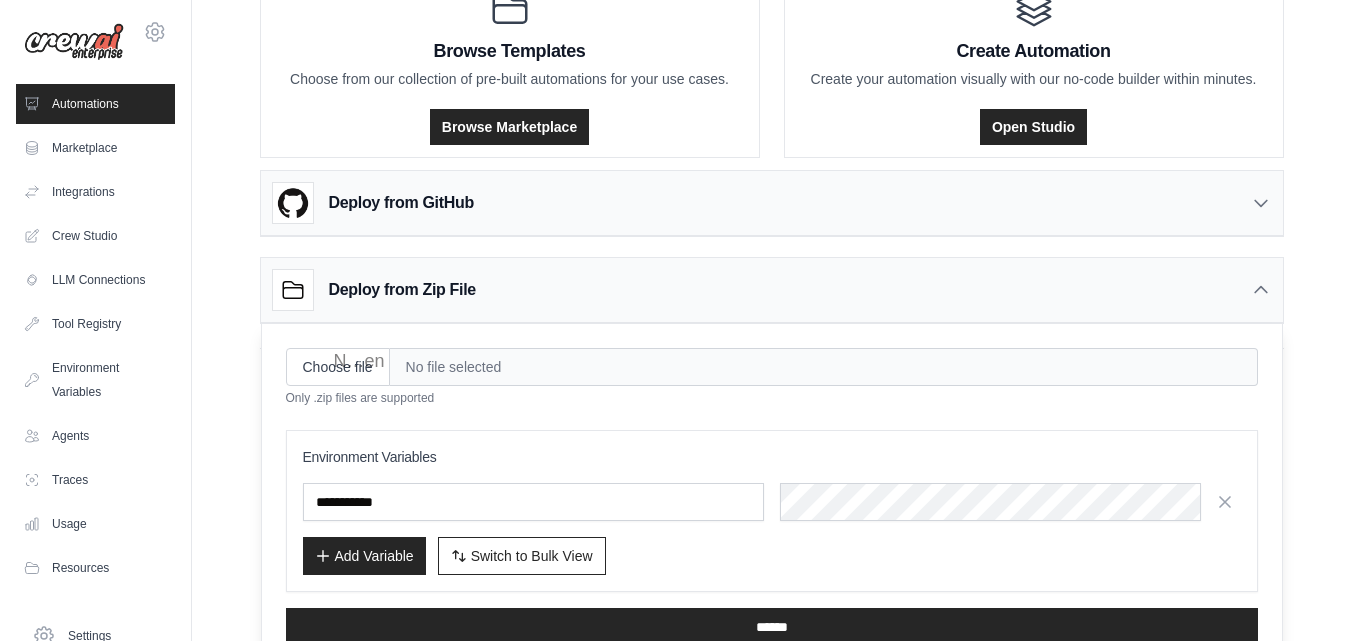 click on "No file selected" at bounding box center [824, 367] 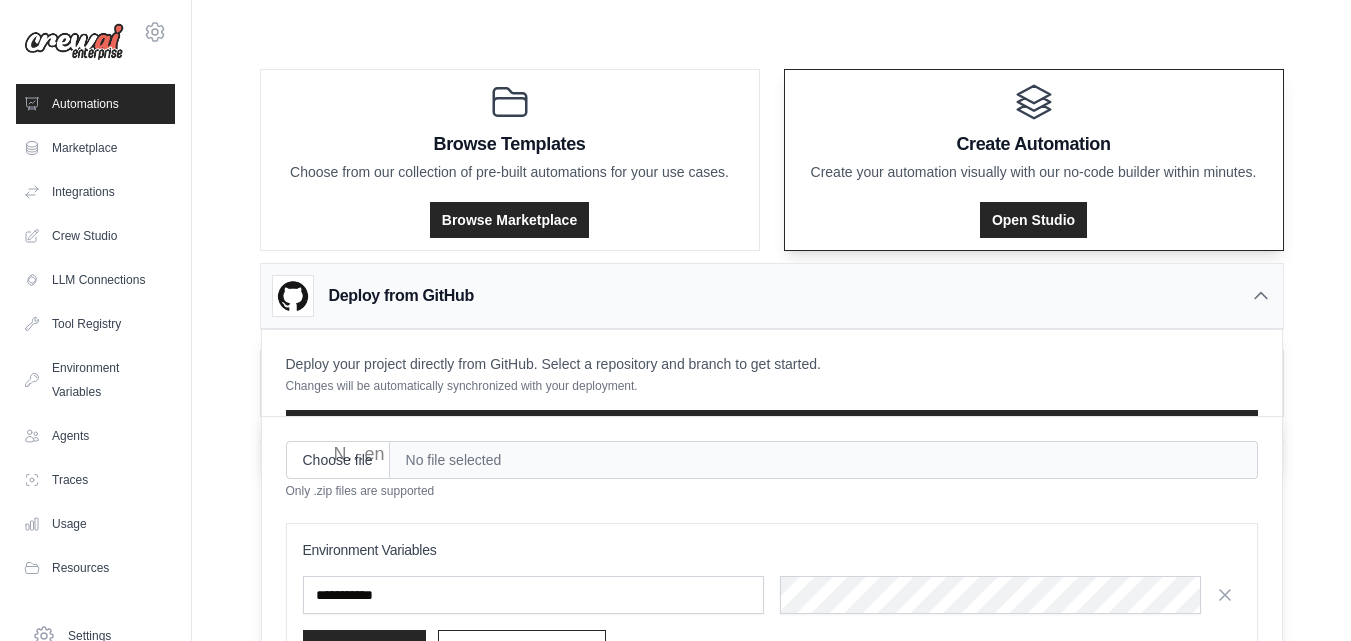scroll, scrollTop: 0, scrollLeft: 0, axis: both 